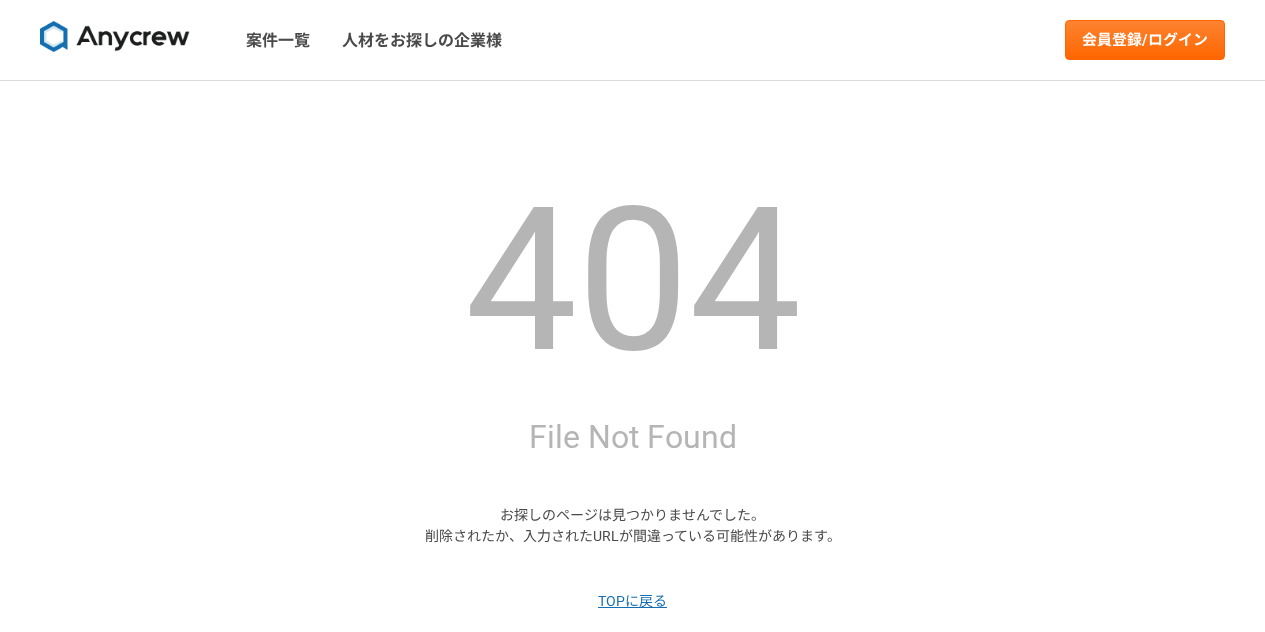 scroll, scrollTop: 0, scrollLeft: 0, axis: both 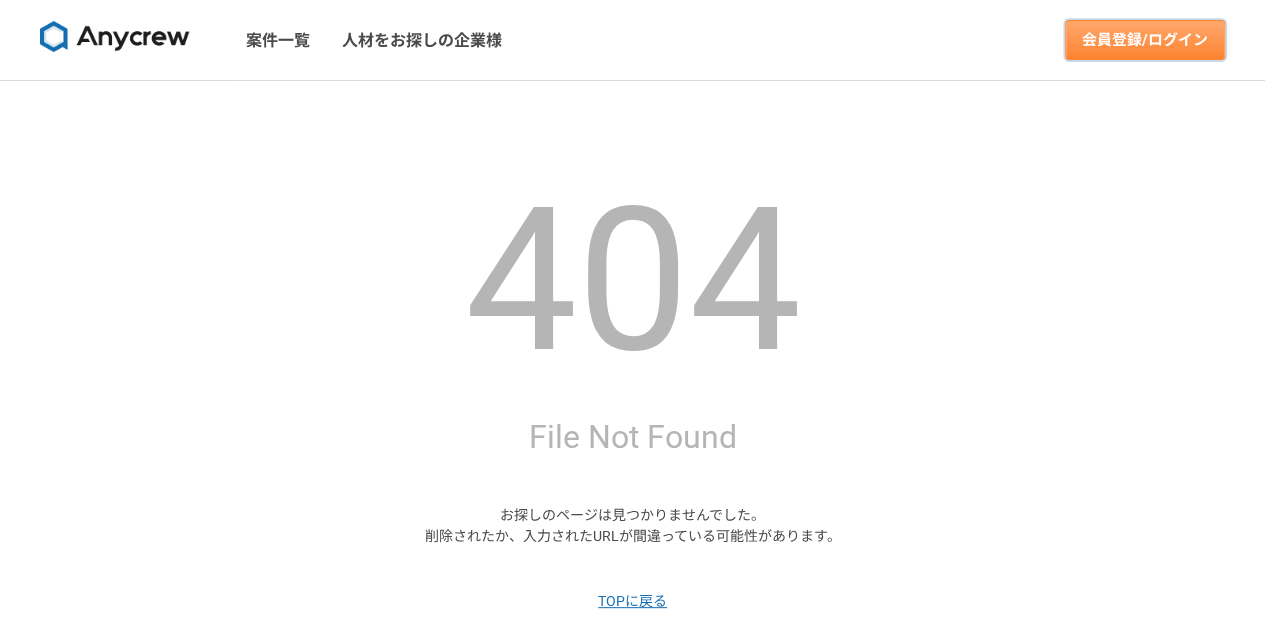 click on "会員登録/ログイン" at bounding box center [1145, 40] 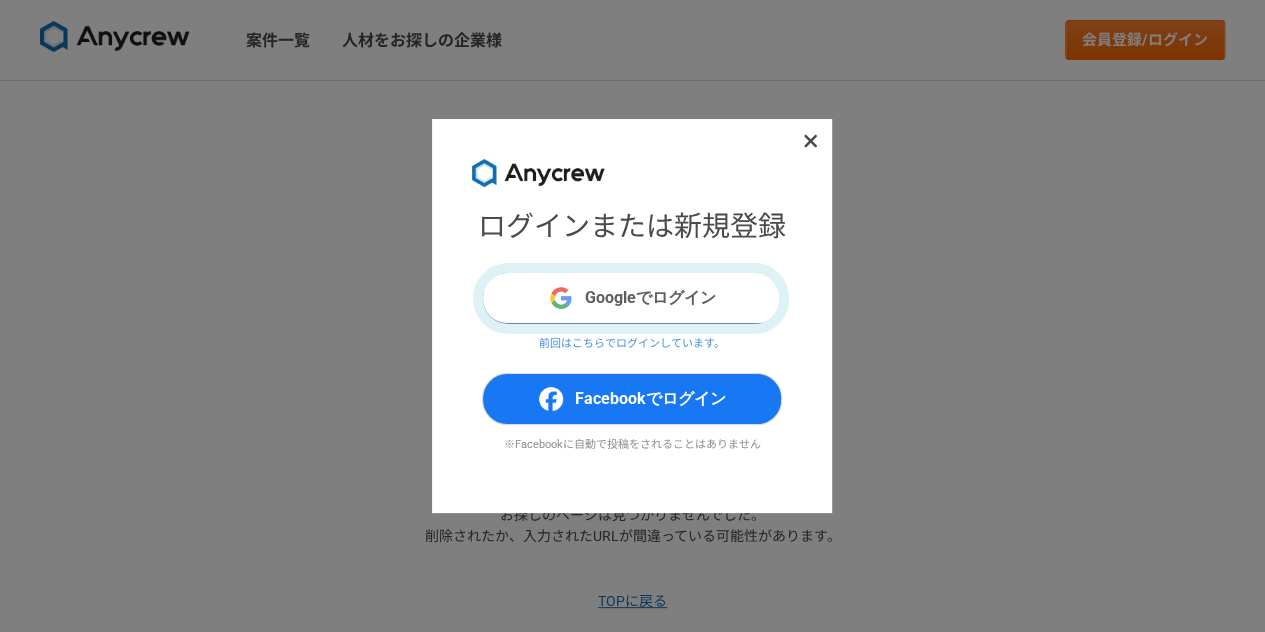 click on "Googleでログイン" at bounding box center (632, 298) 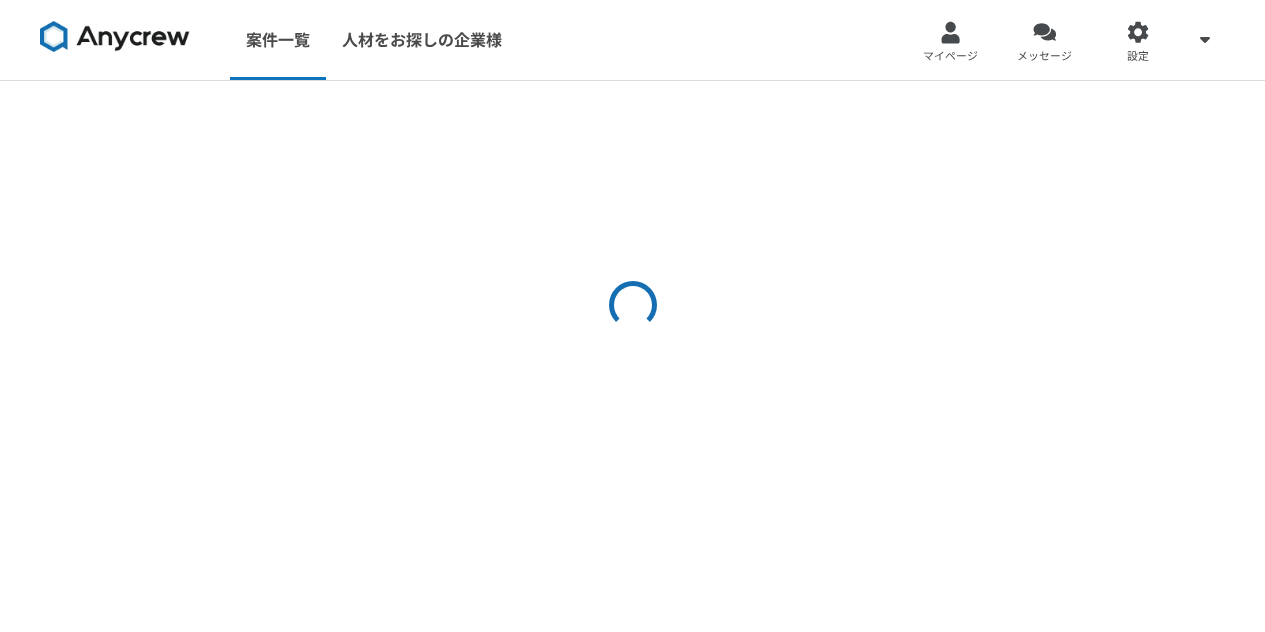 scroll, scrollTop: 0, scrollLeft: 0, axis: both 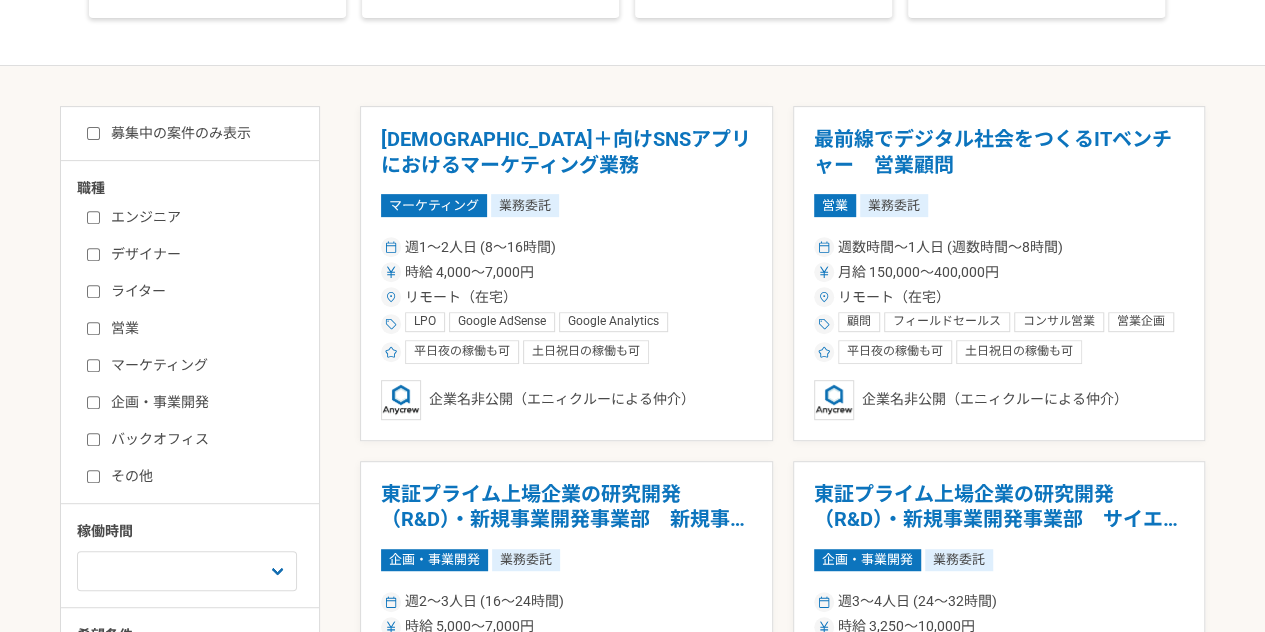 drag, startPoint x: 132, startPoint y: 433, endPoint x: 167, endPoint y: 429, distance: 35.22783 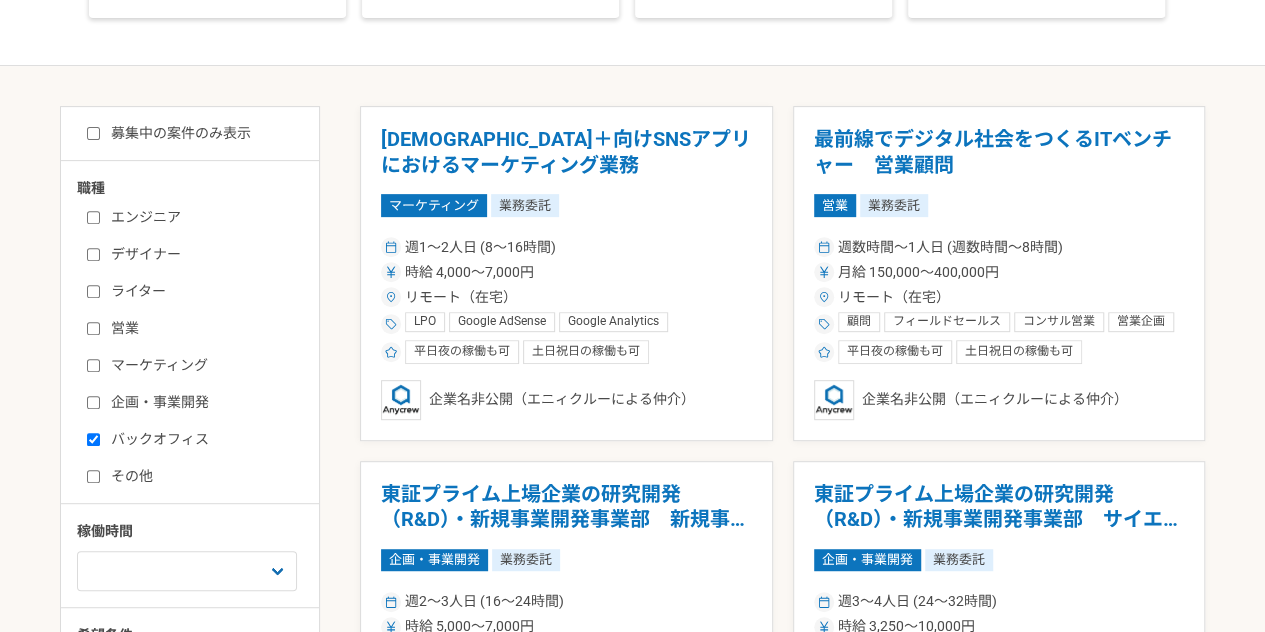 checkbox on "true" 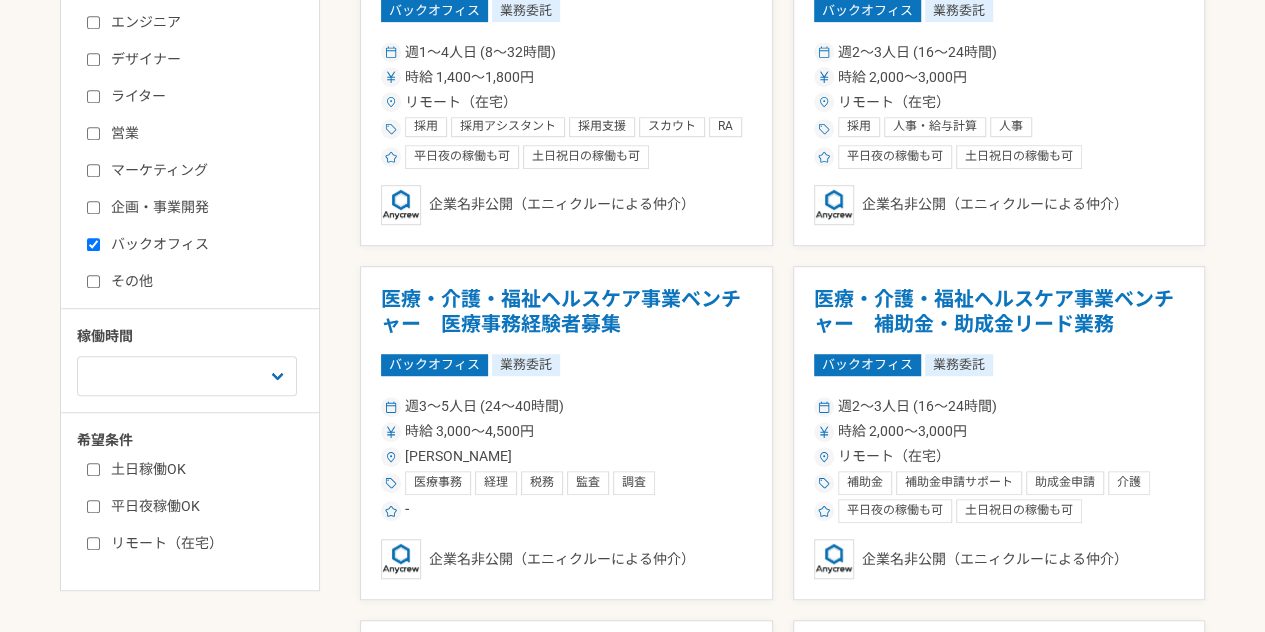 scroll, scrollTop: 500, scrollLeft: 0, axis: vertical 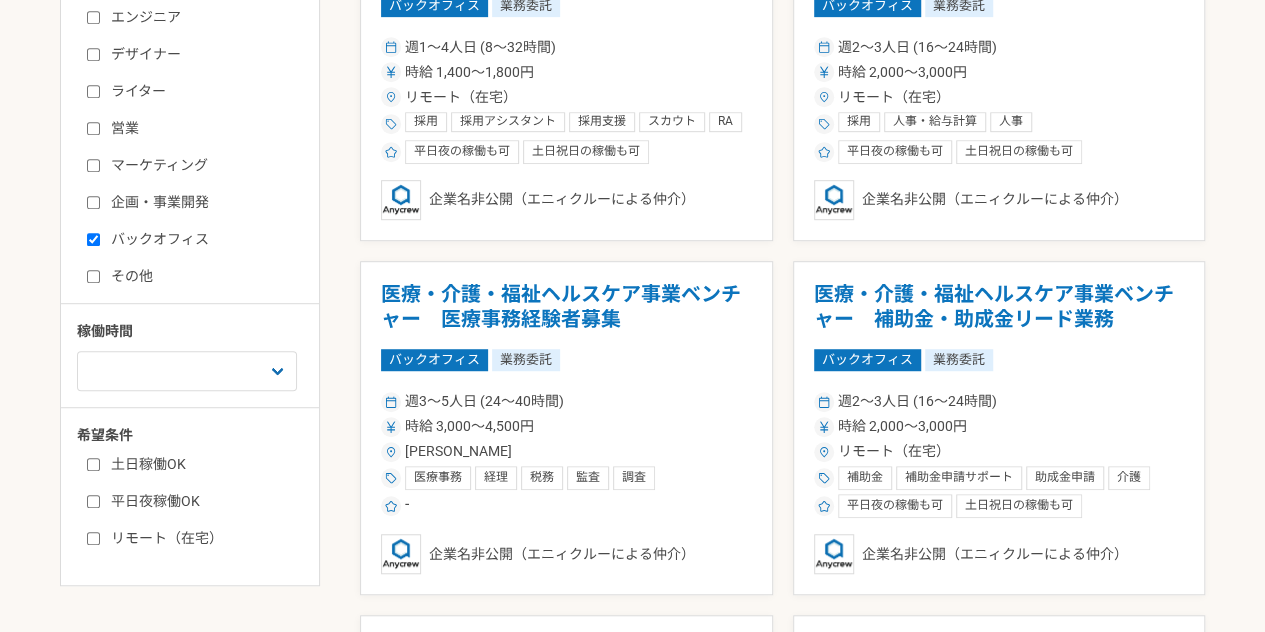 click on "リモート（在宅）" at bounding box center (202, 538) 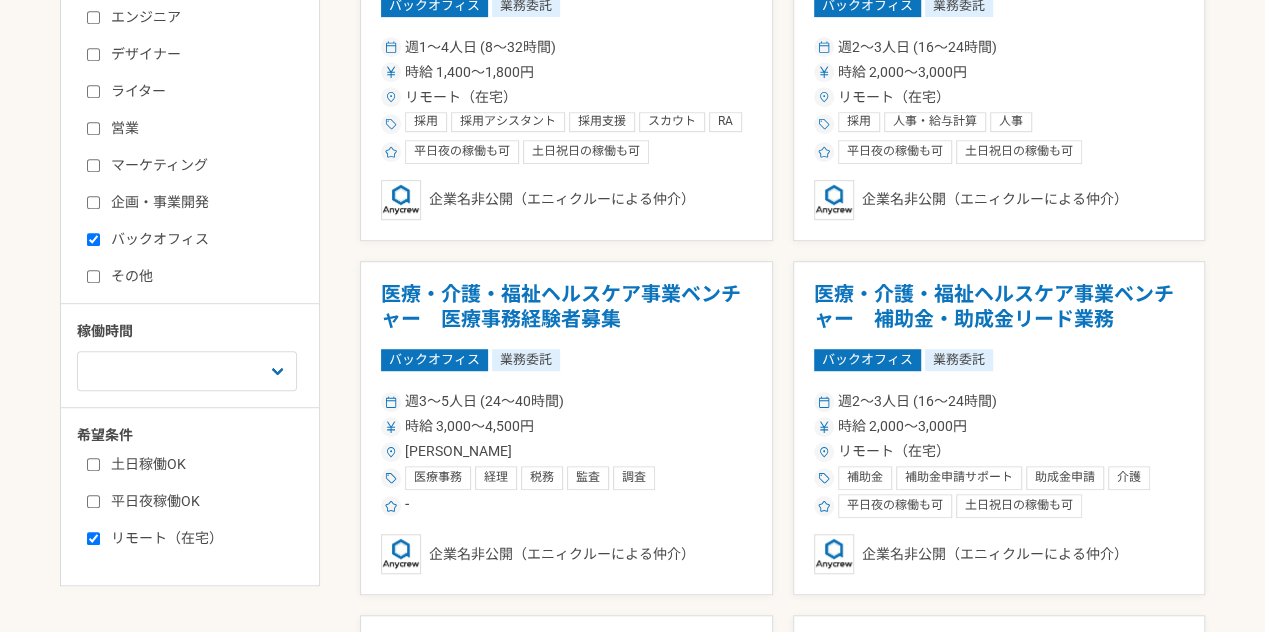 checkbox on "true" 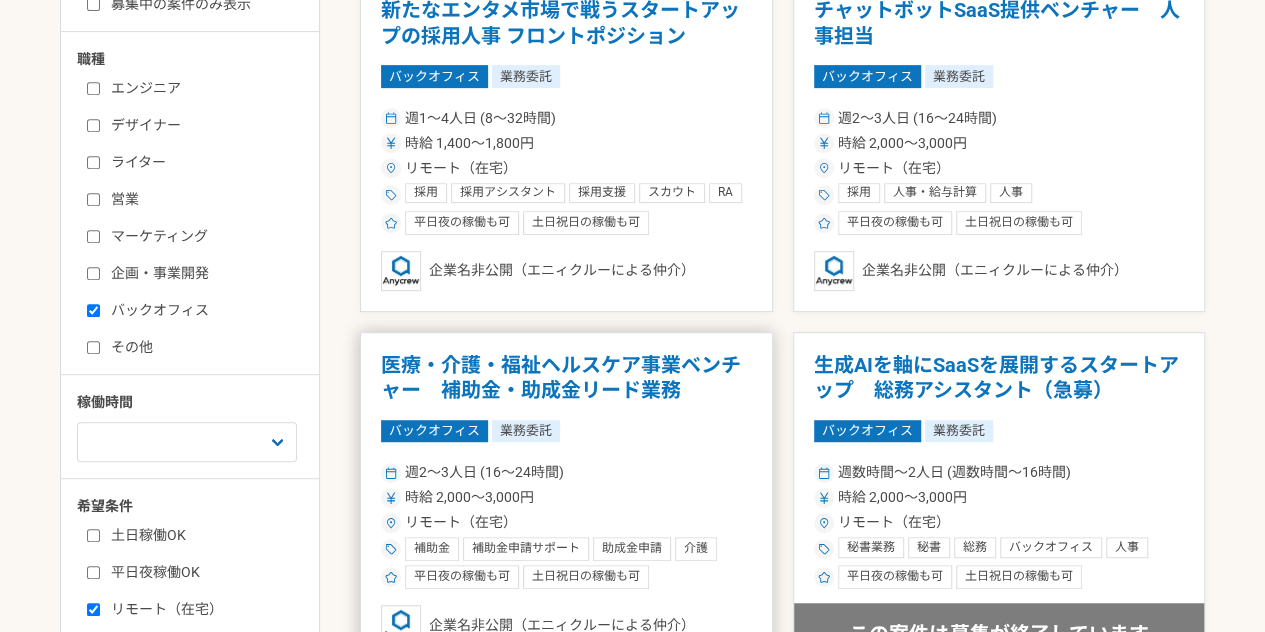 scroll, scrollTop: 400, scrollLeft: 0, axis: vertical 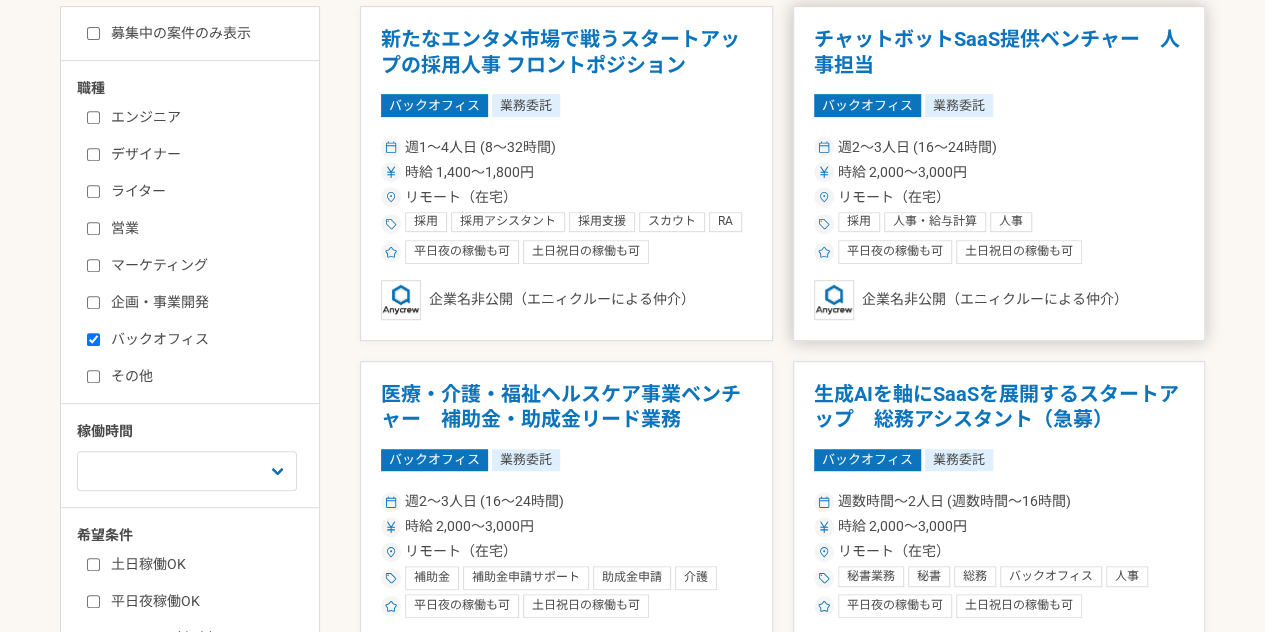 click on "チャットボットSaaS提供ベンチャー　人事担当" at bounding box center [999, 52] 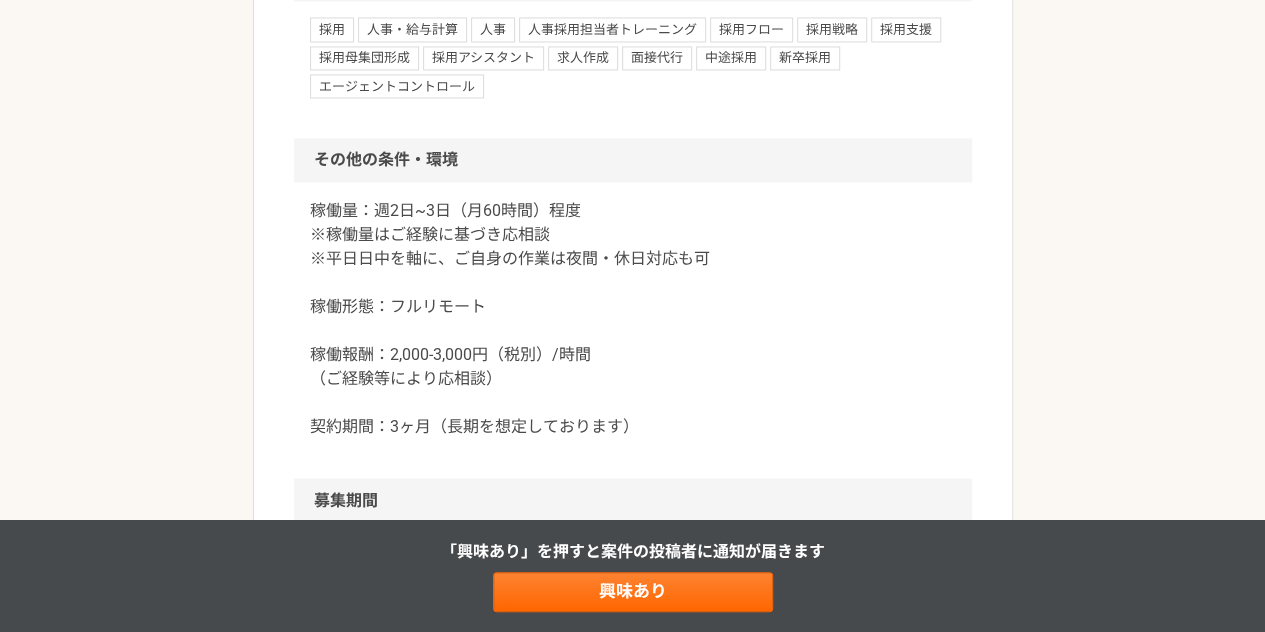 scroll, scrollTop: 1700, scrollLeft: 0, axis: vertical 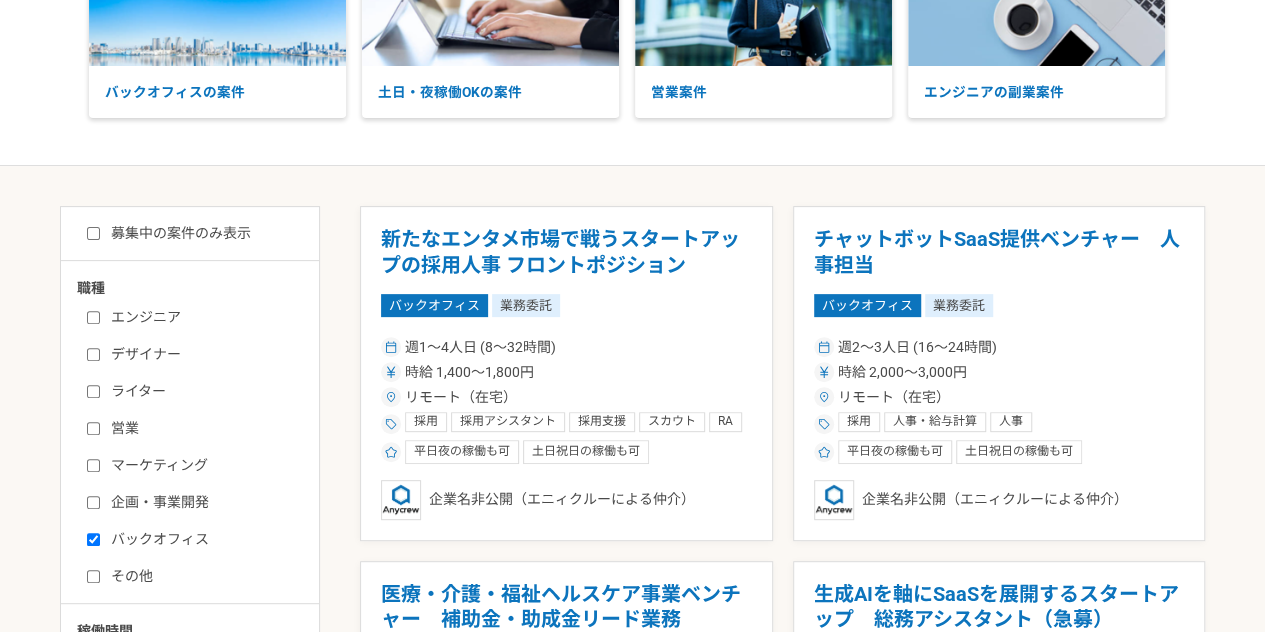 click on "募集中の案件のみ表示" at bounding box center [169, 233] 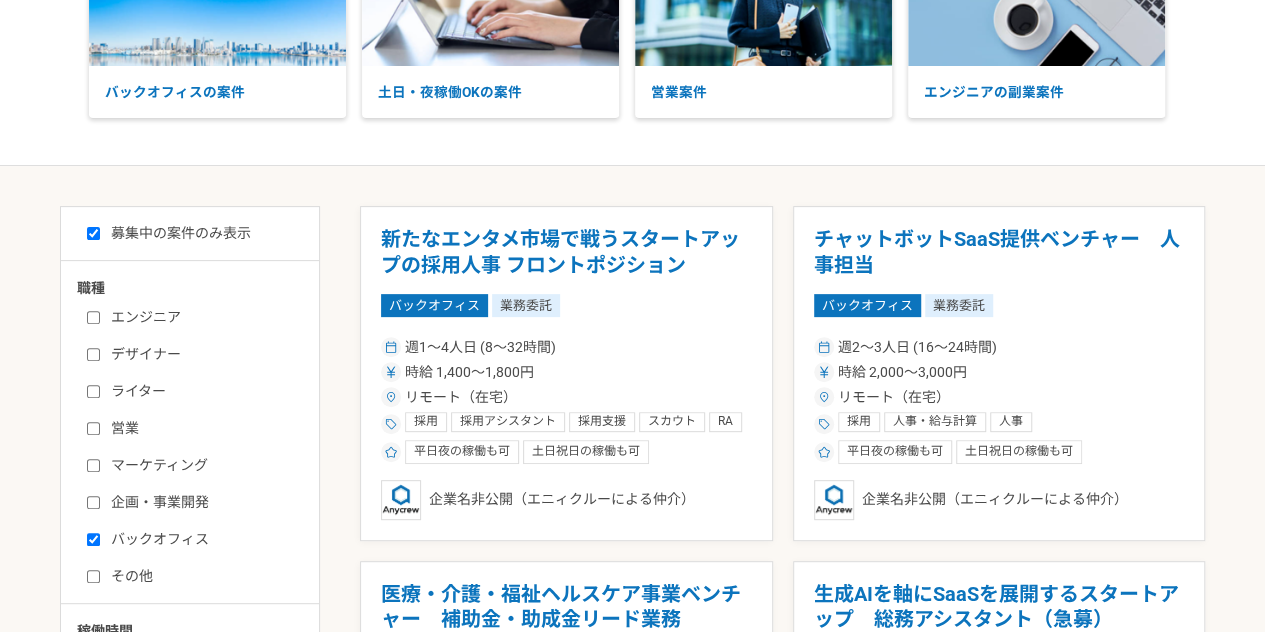 checkbox on "true" 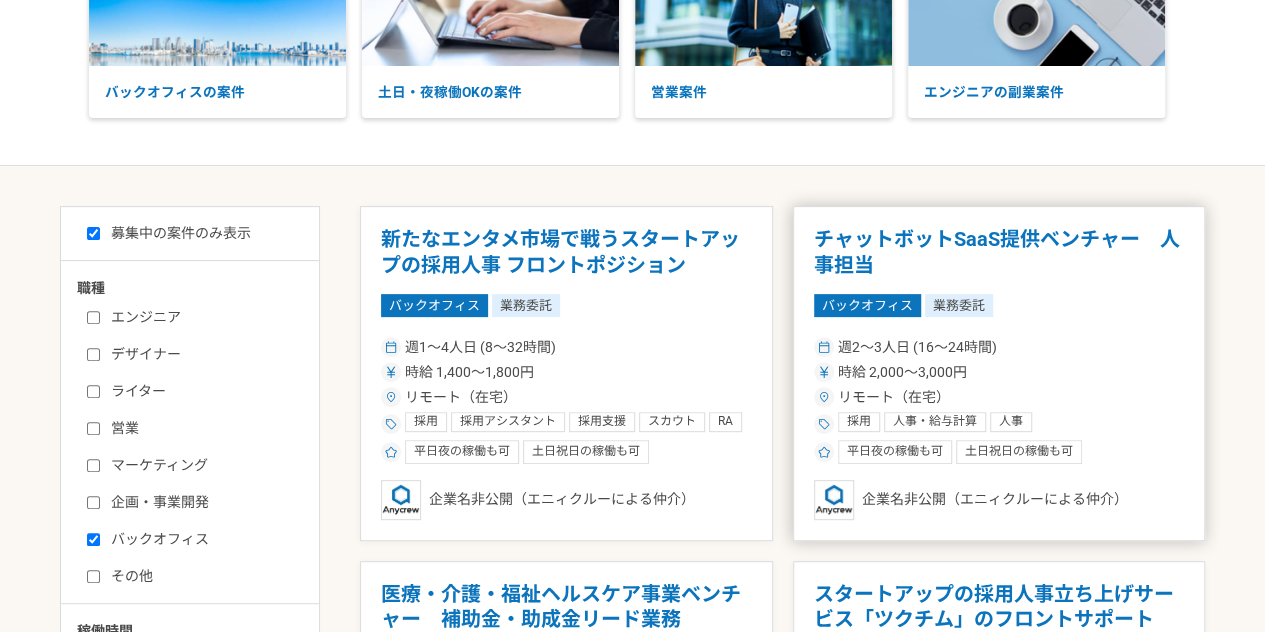 click on "チャットボットSaaS提供ベンチャー　人事担当" at bounding box center [999, 252] 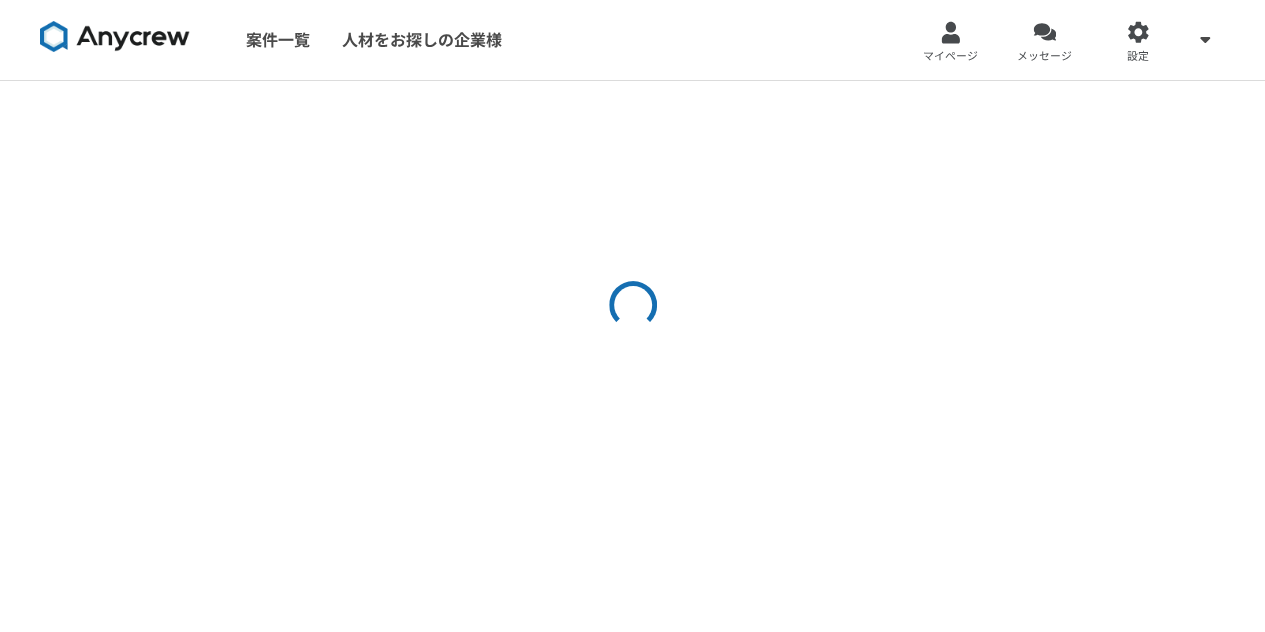 scroll, scrollTop: 0, scrollLeft: 0, axis: both 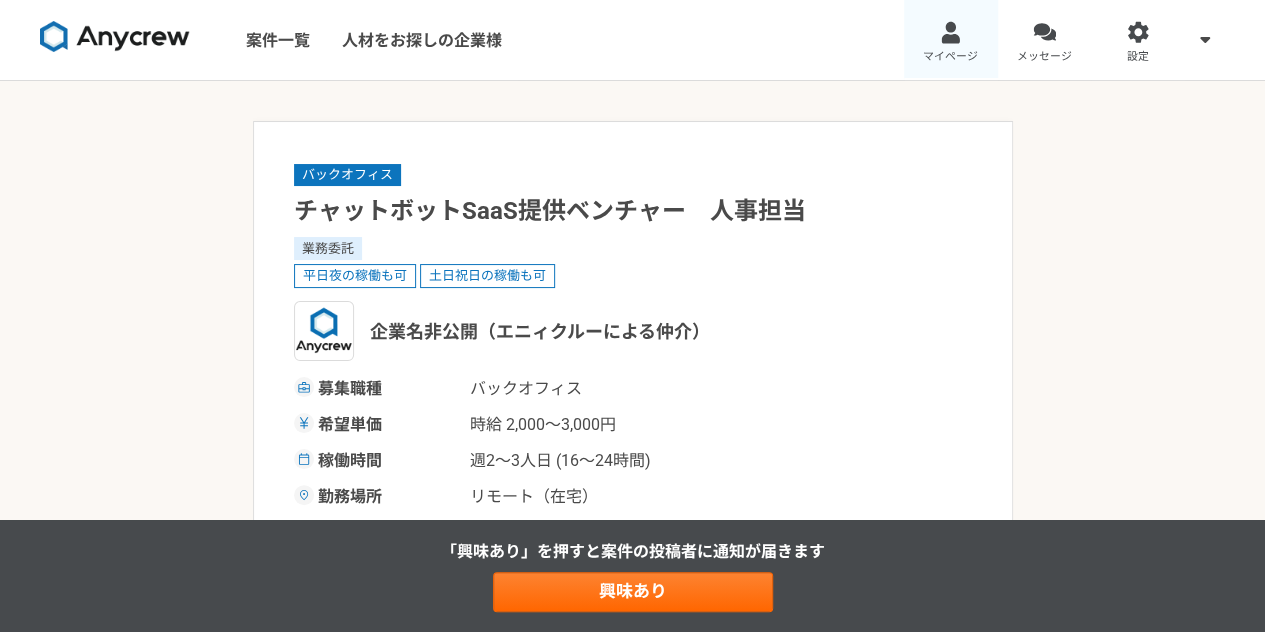 click at bounding box center [950, 32] 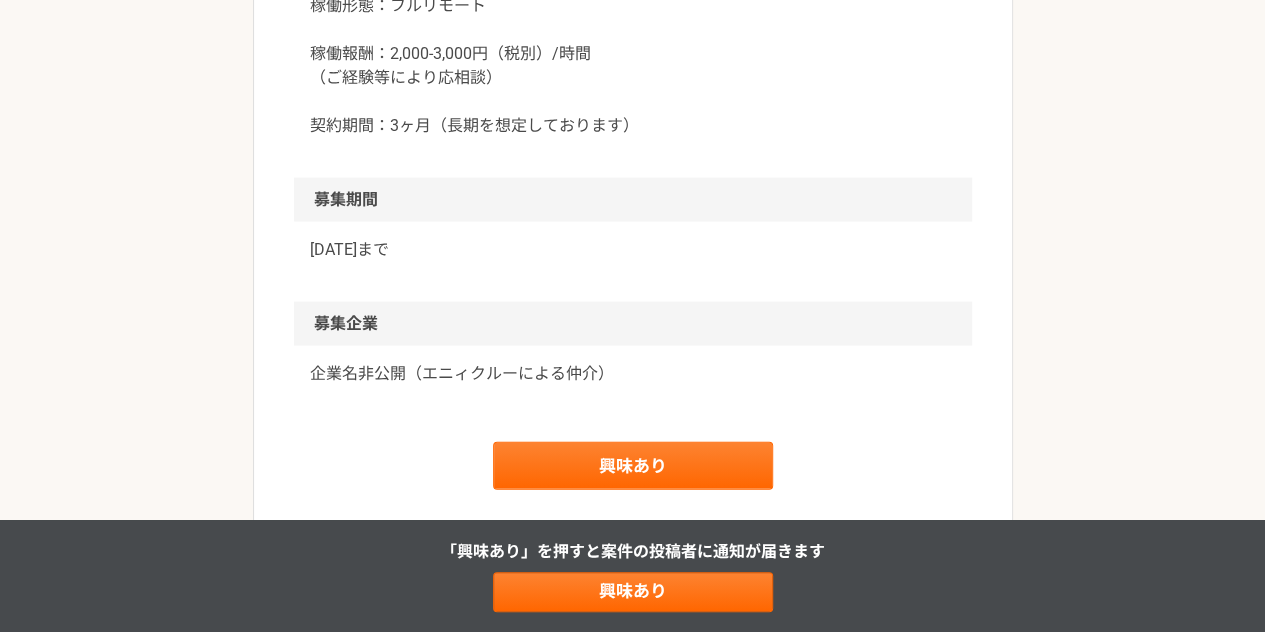 scroll, scrollTop: 2000, scrollLeft: 0, axis: vertical 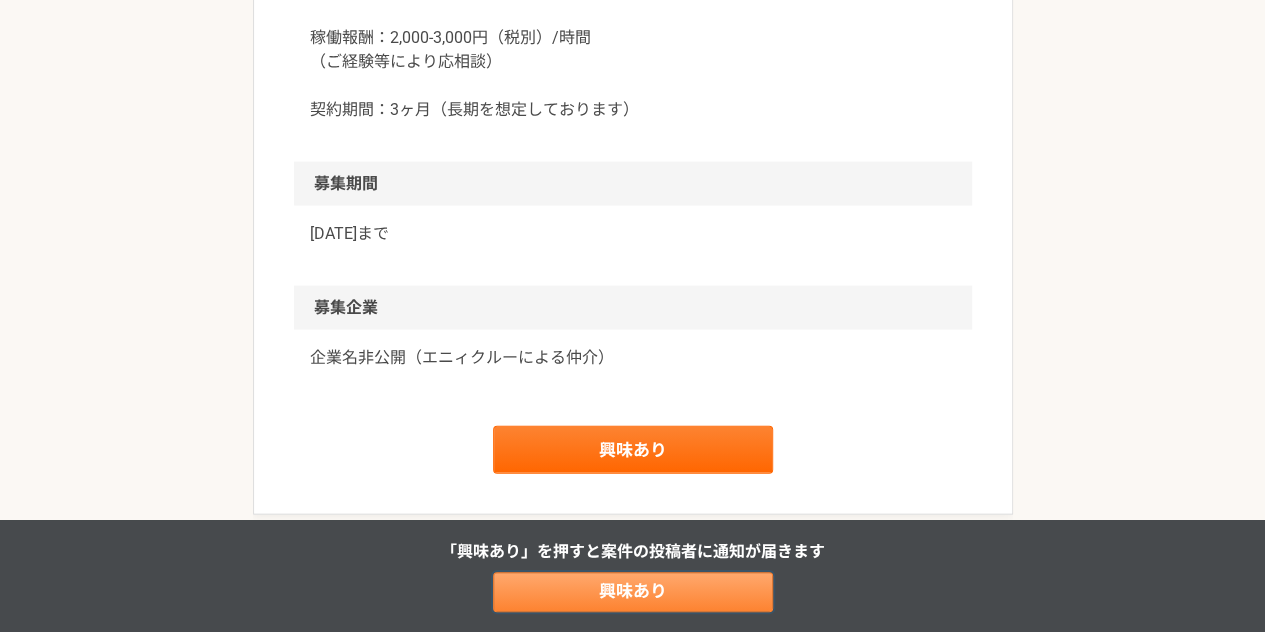 click on "興味あり" at bounding box center [633, 592] 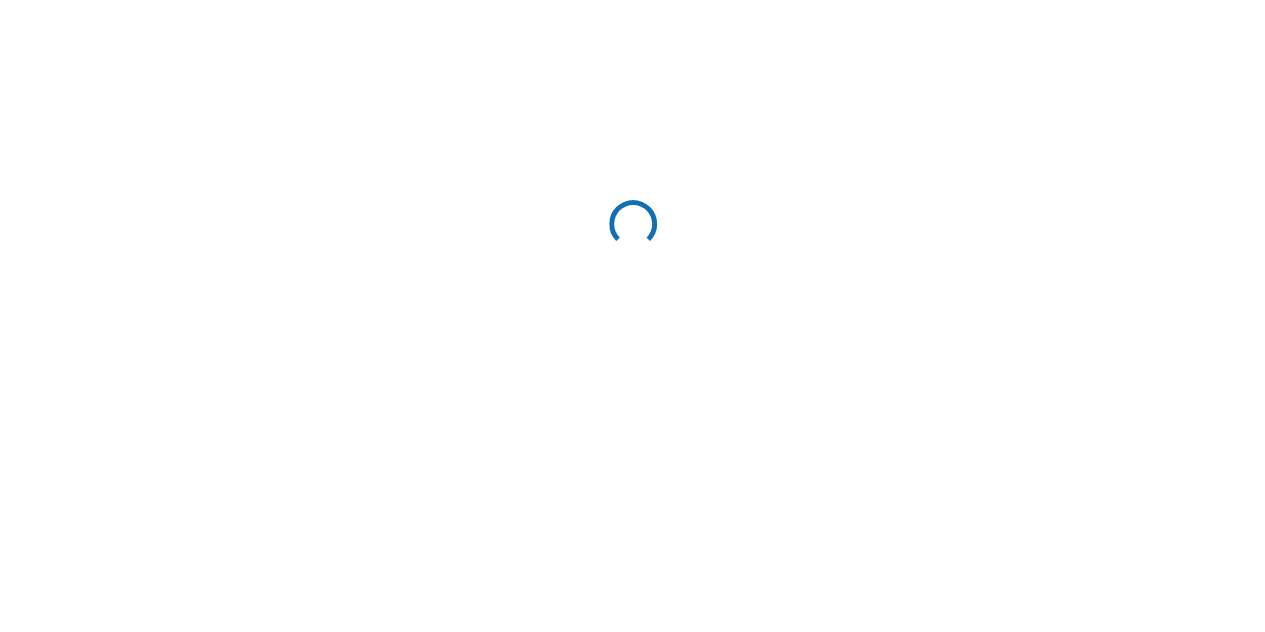 scroll, scrollTop: 0, scrollLeft: 0, axis: both 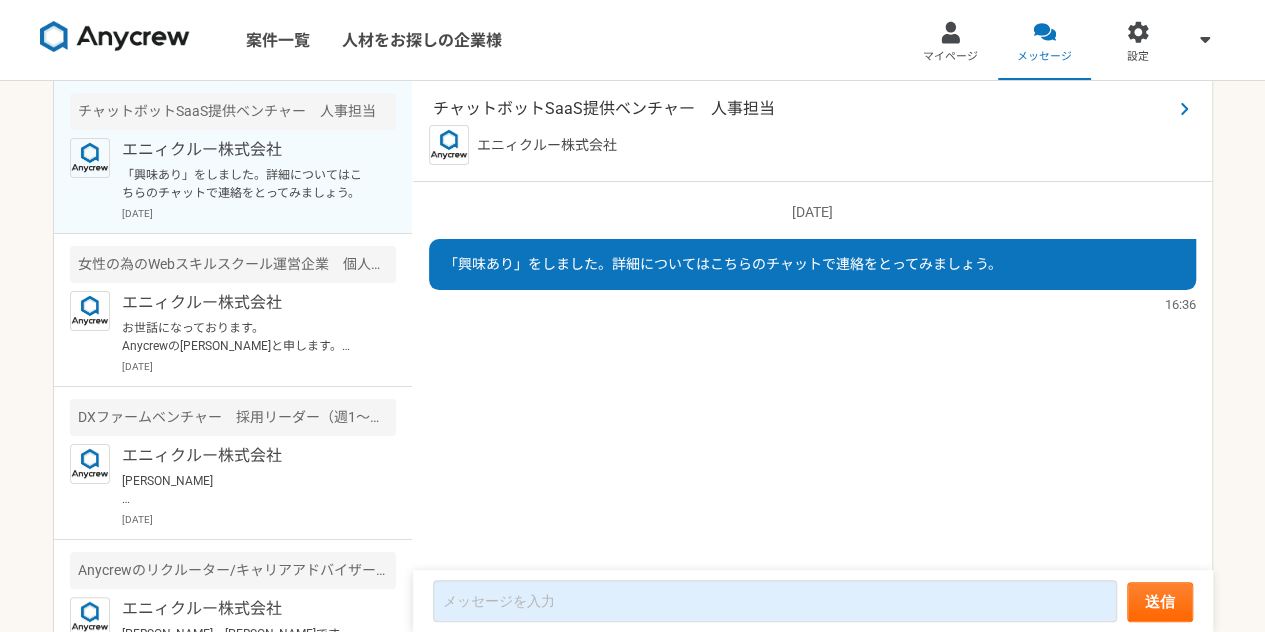 click on "チャットボットSaaS提供ベンチャー　人事担当" at bounding box center [802, 109] 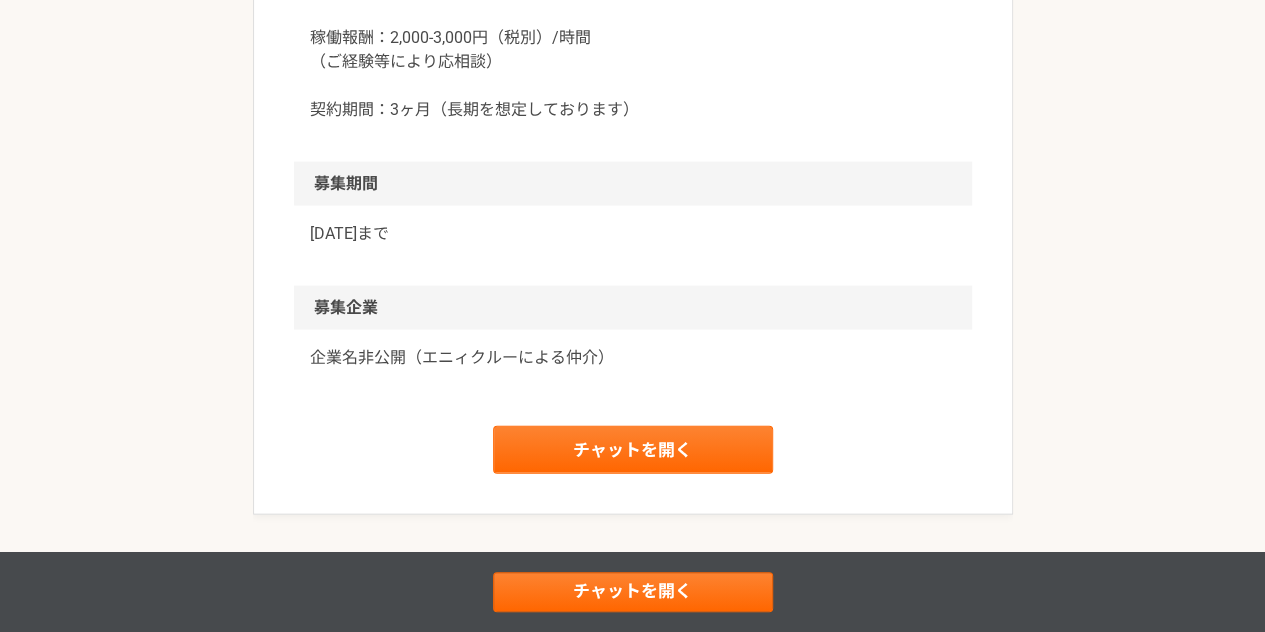 scroll, scrollTop: 2100, scrollLeft: 0, axis: vertical 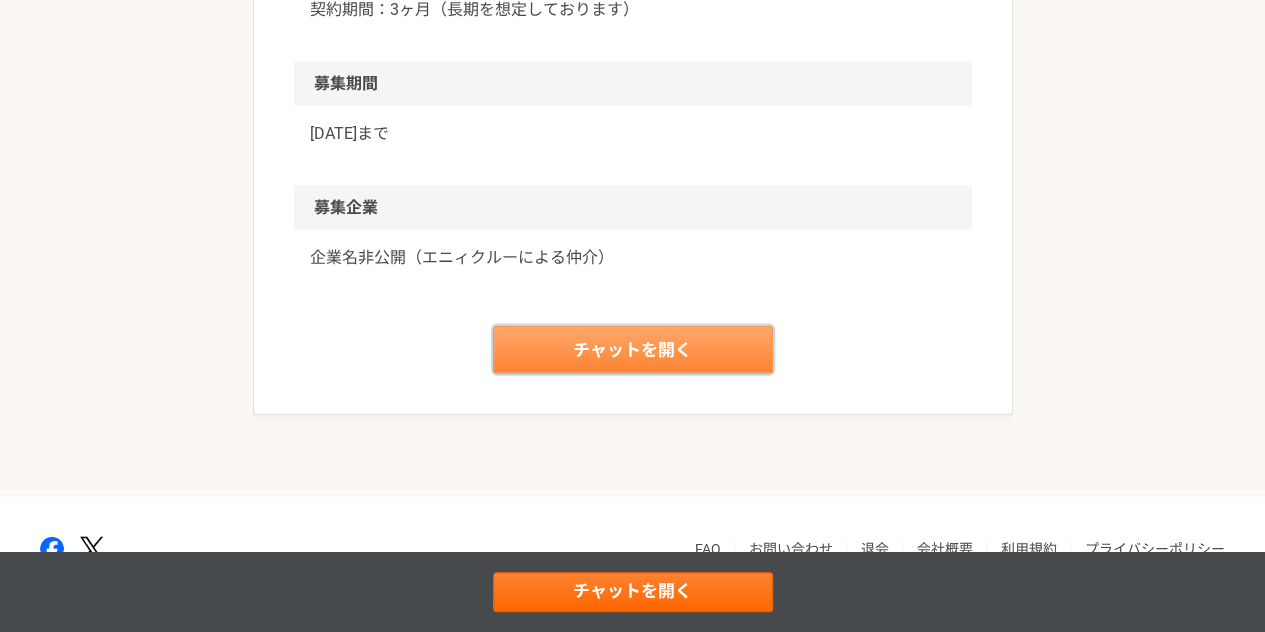 click on "チャットを開く" at bounding box center [633, 350] 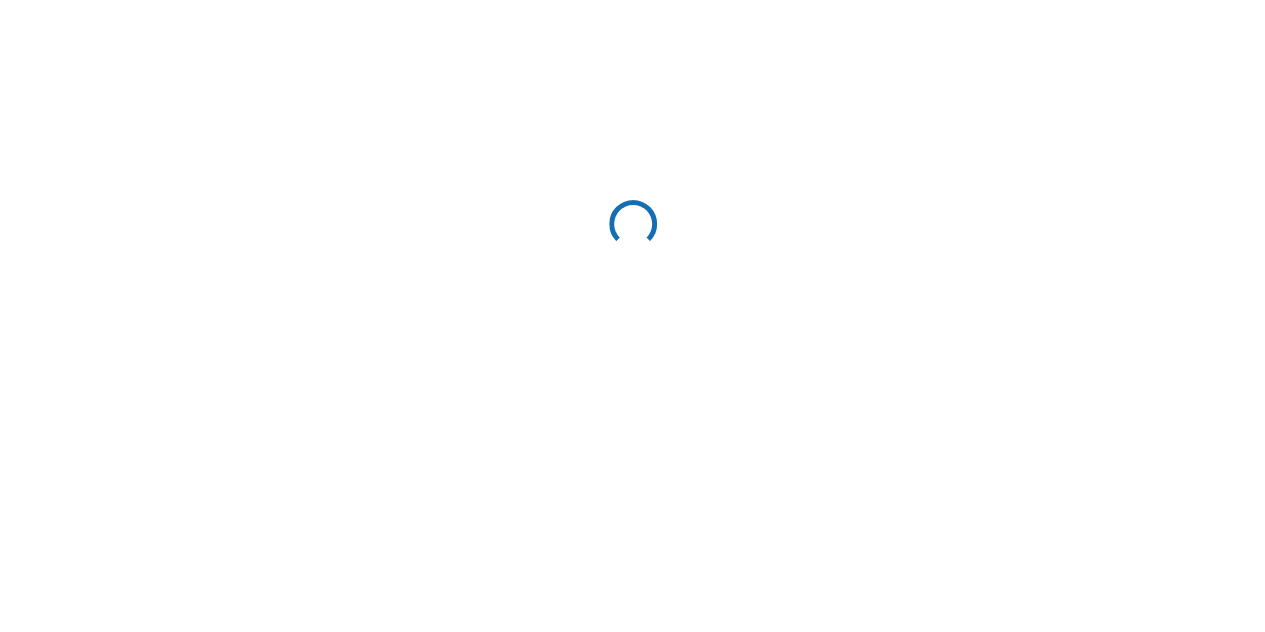 scroll, scrollTop: 0, scrollLeft: 0, axis: both 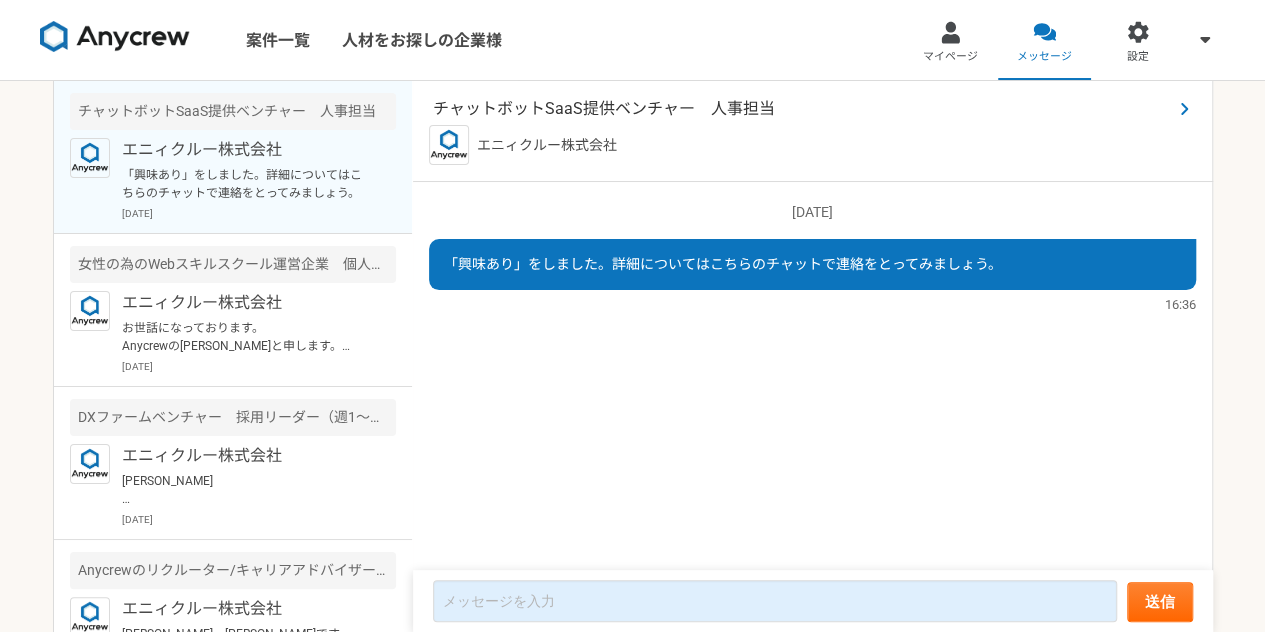 click on "チャットボットSaaS提供ベンチャー　人事担当" at bounding box center (802, 109) 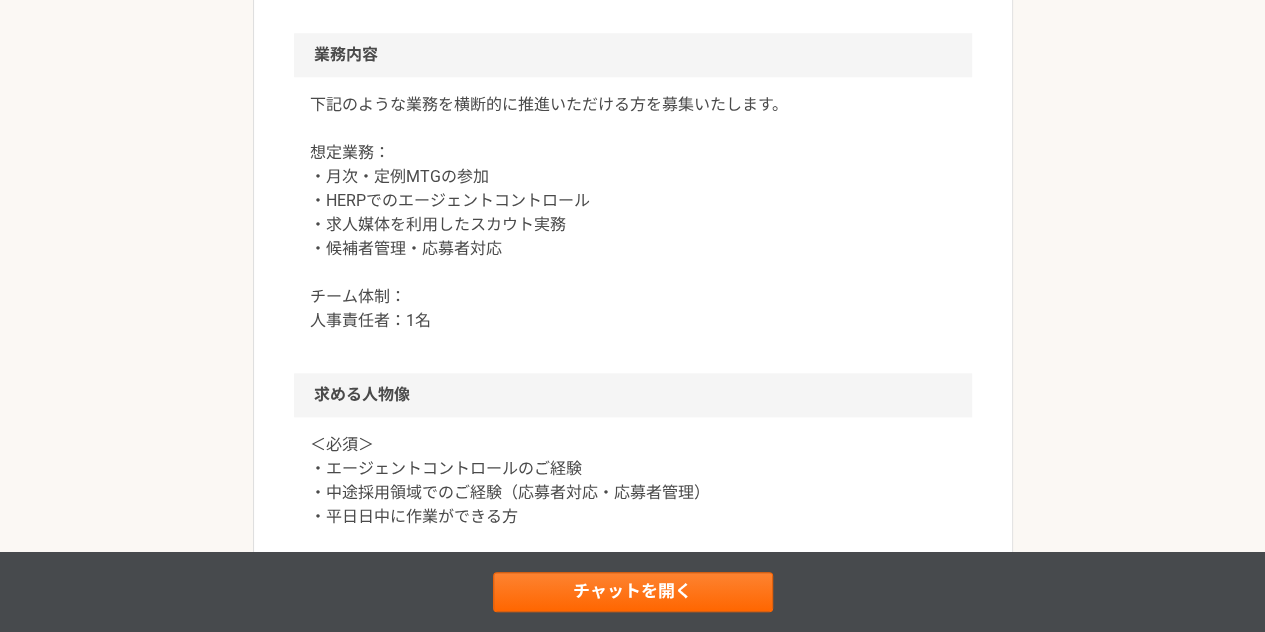 scroll, scrollTop: 1100, scrollLeft: 0, axis: vertical 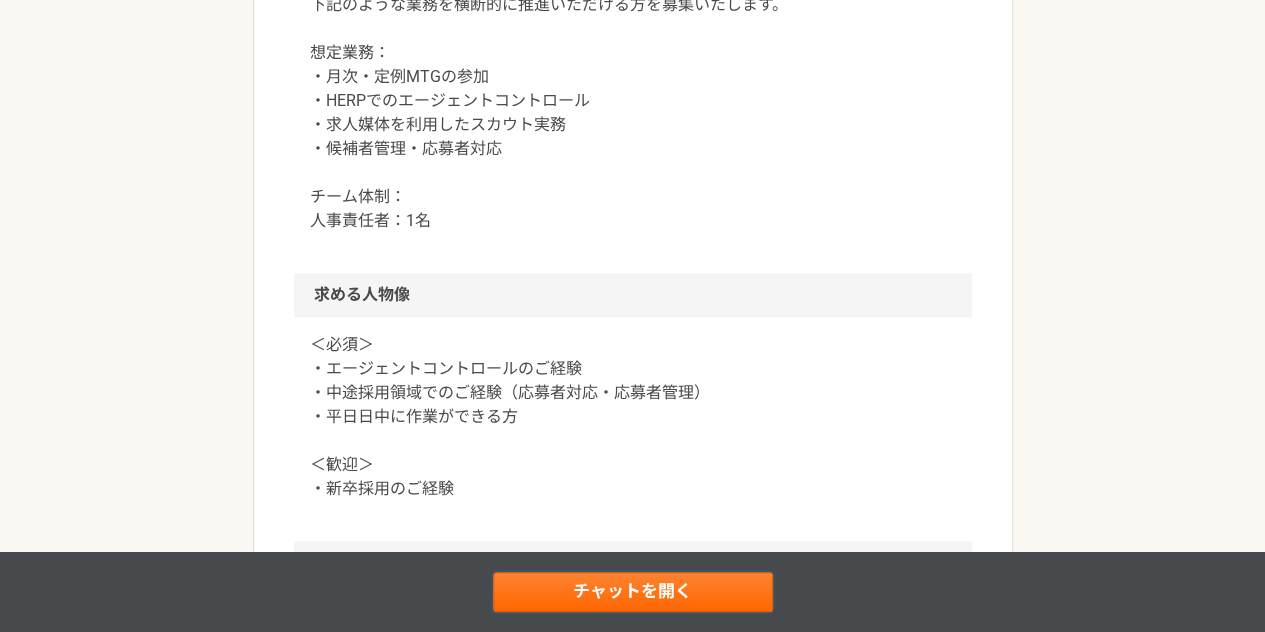 click on "チャットを開く" at bounding box center [633, 592] 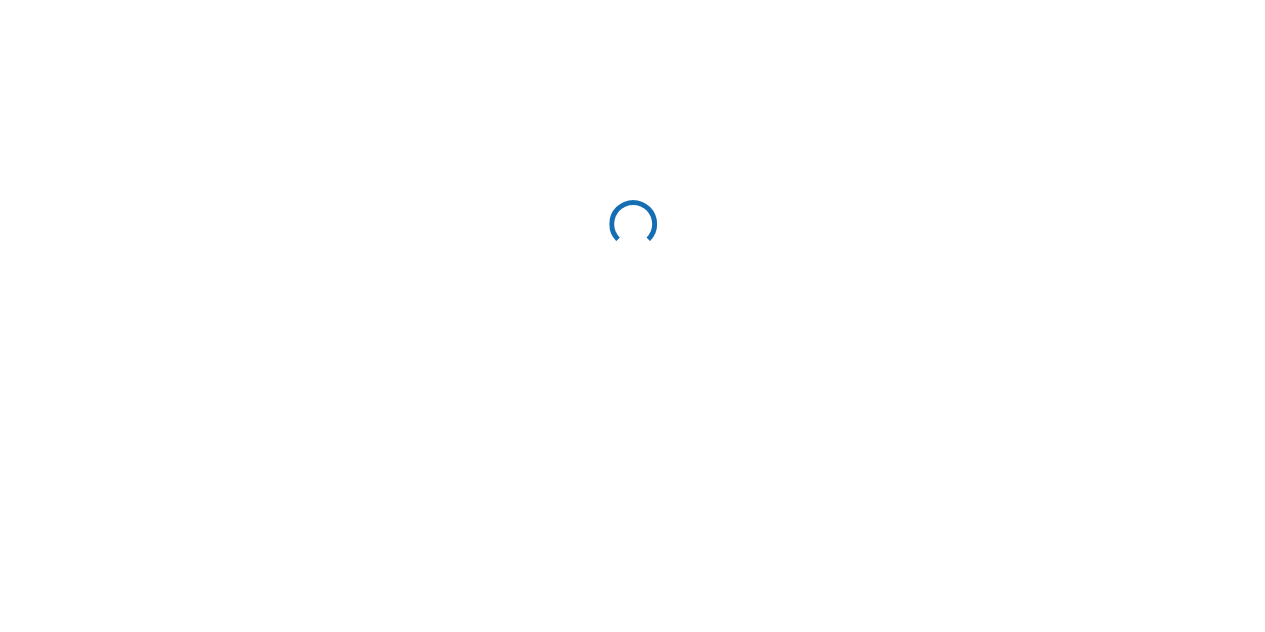scroll, scrollTop: 0, scrollLeft: 0, axis: both 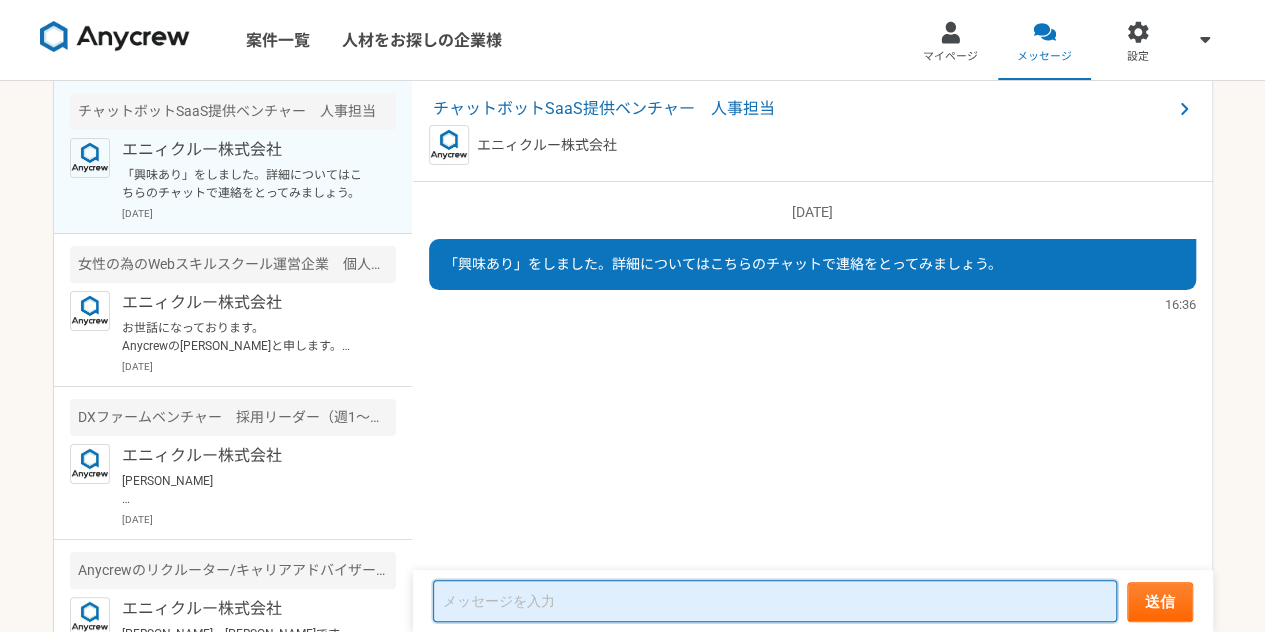 click at bounding box center [775, 601] 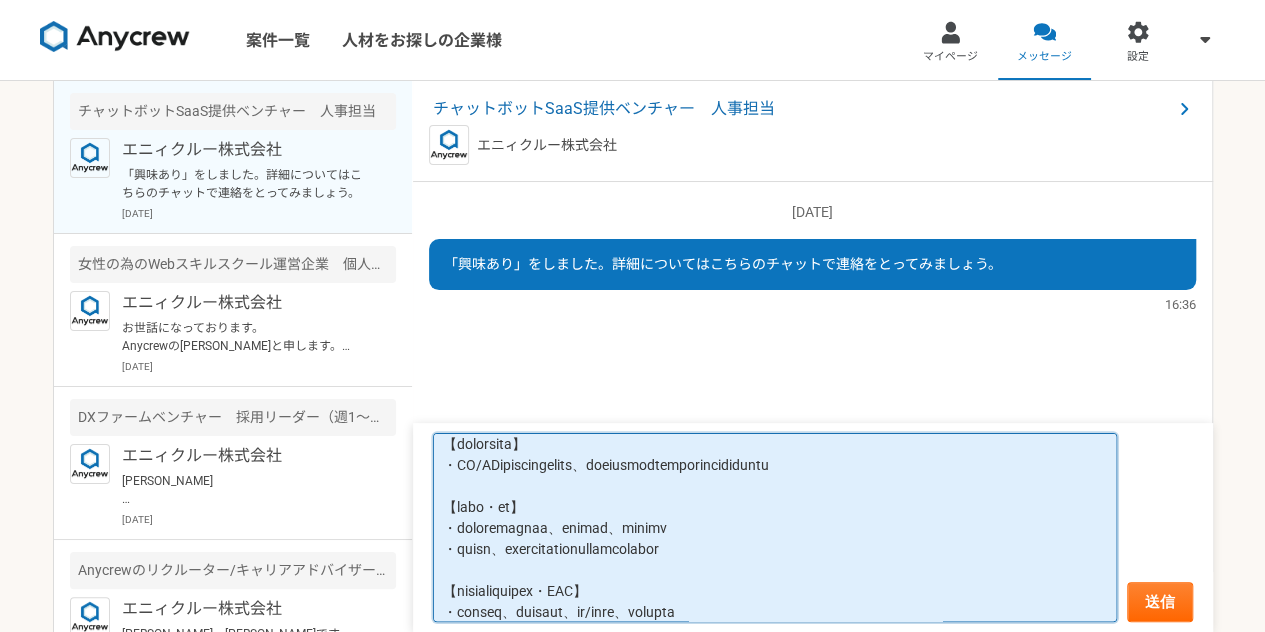 scroll, scrollTop: 10, scrollLeft: 0, axis: vertical 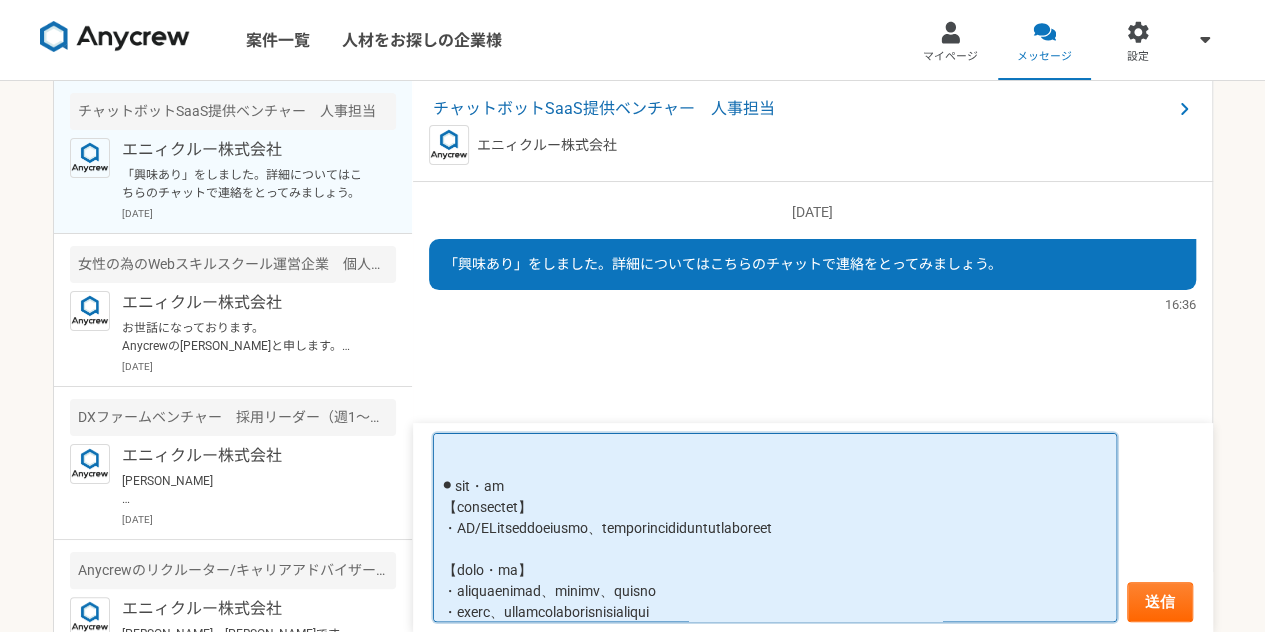 paste on "よろしくお願いいたします。" 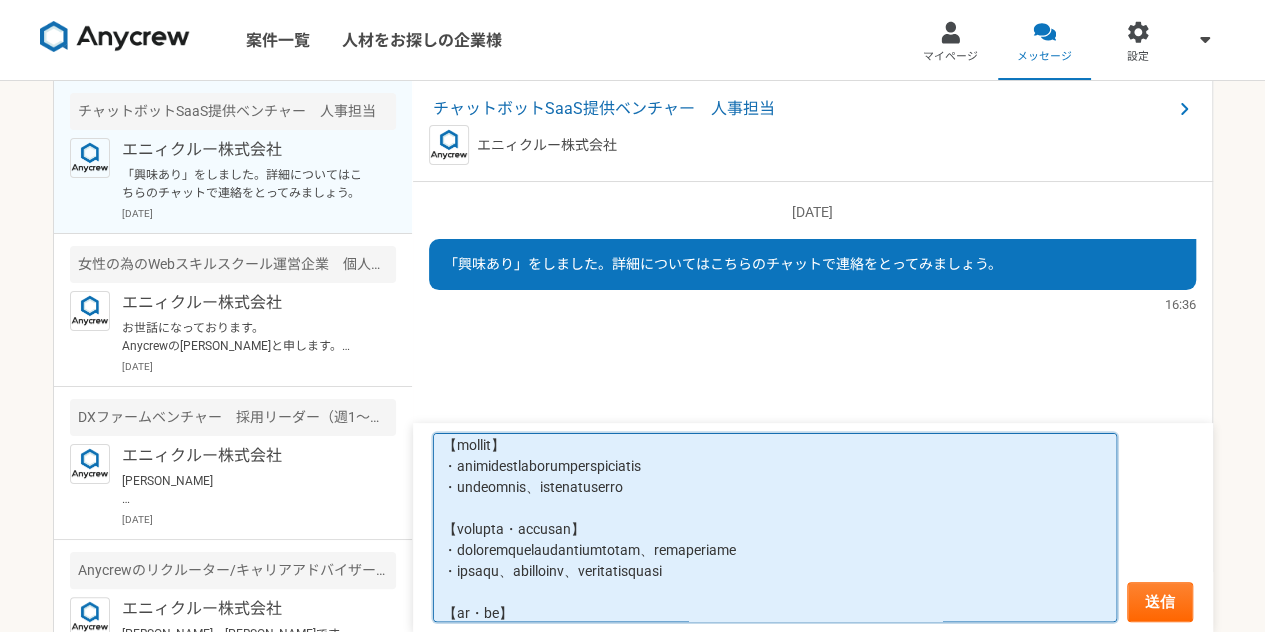scroll, scrollTop: 344, scrollLeft: 0, axis: vertical 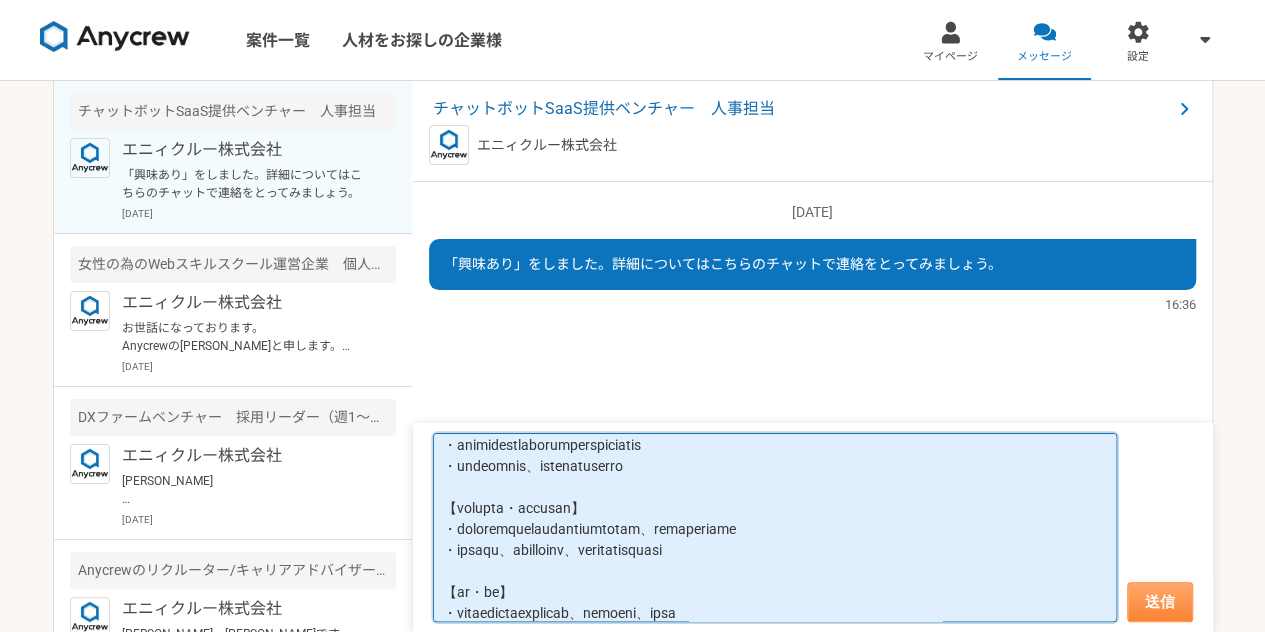 type on "loremipsumd。
sitame・consecteturadi。elitseddoeiu。
⚫︎ tem・in
【utlaboree】
・DO/MAgnaaliquaenim、adminimveniamquisnostrudex
【ulla・la】
・nisialiquipe、eacomm、conseq
・duisa、irureinreprehenderitvolu
【velitessecill・FUG】
・nullap、excepte、si/occa、cupidat
・nonp、suntculpaquIOFficiade
【mollit】
・animidestlaborumperspiciatis
・undeomnis、istenatuserro
【volupta・accusan】
・doloremquelaudantiumtotam、remaperiame
・ipsaqu、abilloinv、veritatisquasi
【ar・be】
・vitaedictaexplicab、nemoeni、ipsa..." 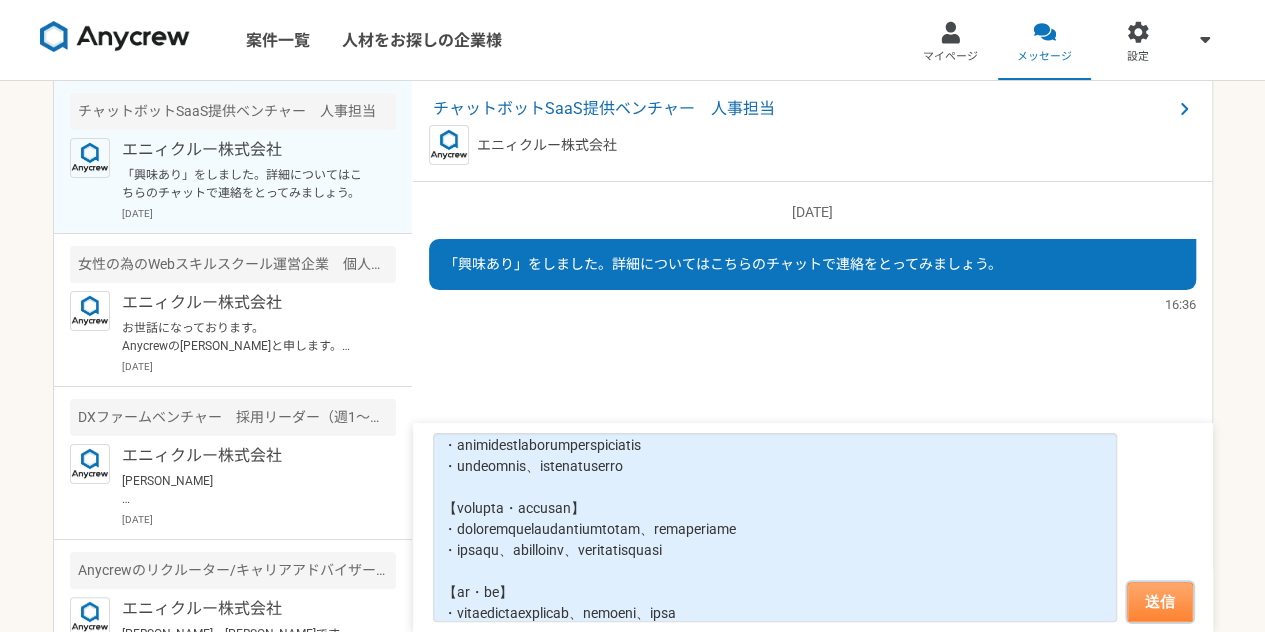 click on "送信" at bounding box center (1160, 602) 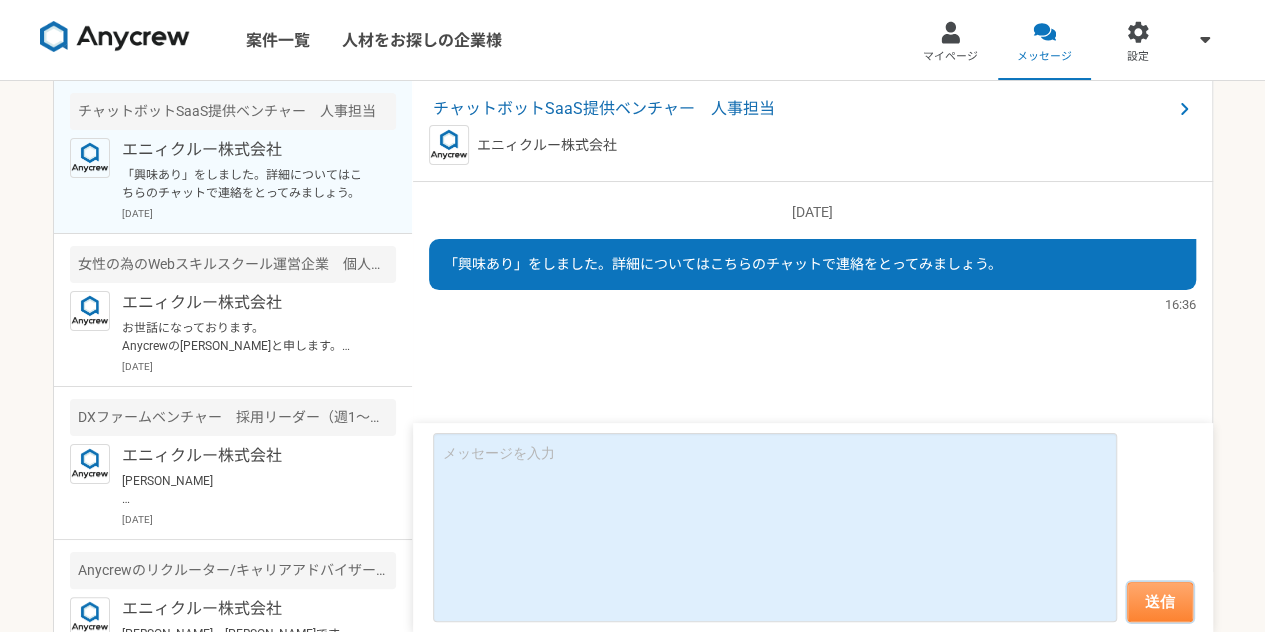 scroll, scrollTop: 0, scrollLeft: 0, axis: both 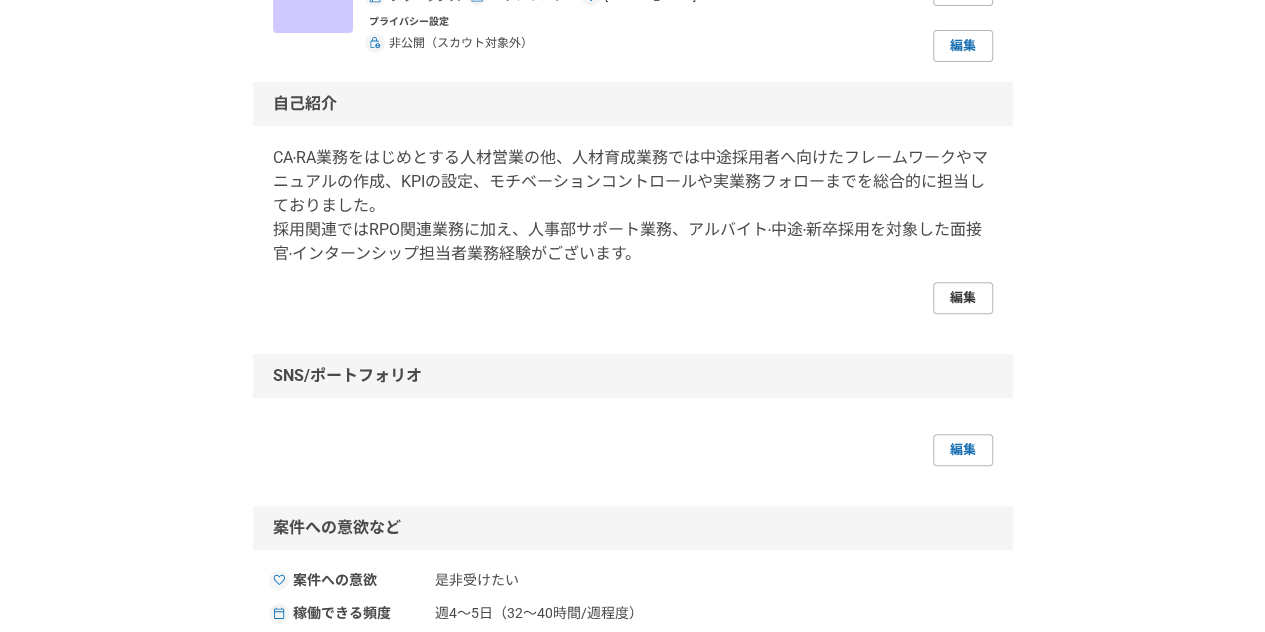 click on "編集" at bounding box center (963, 298) 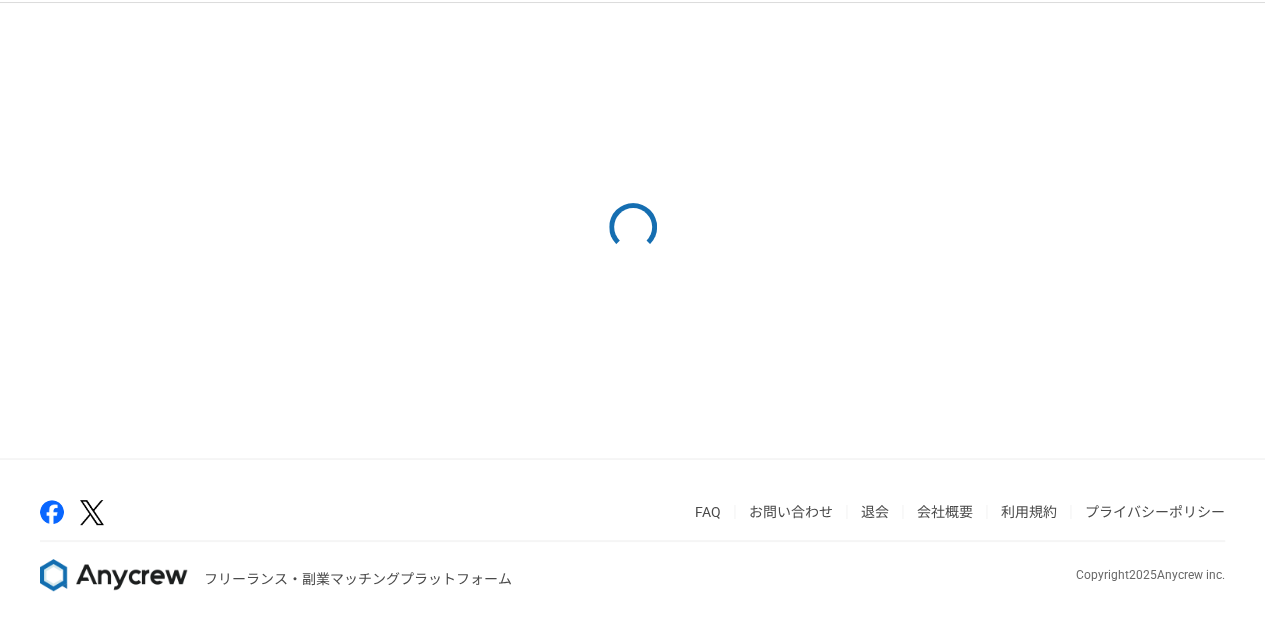 scroll, scrollTop: 0, scrollLeft: 0, axis: both 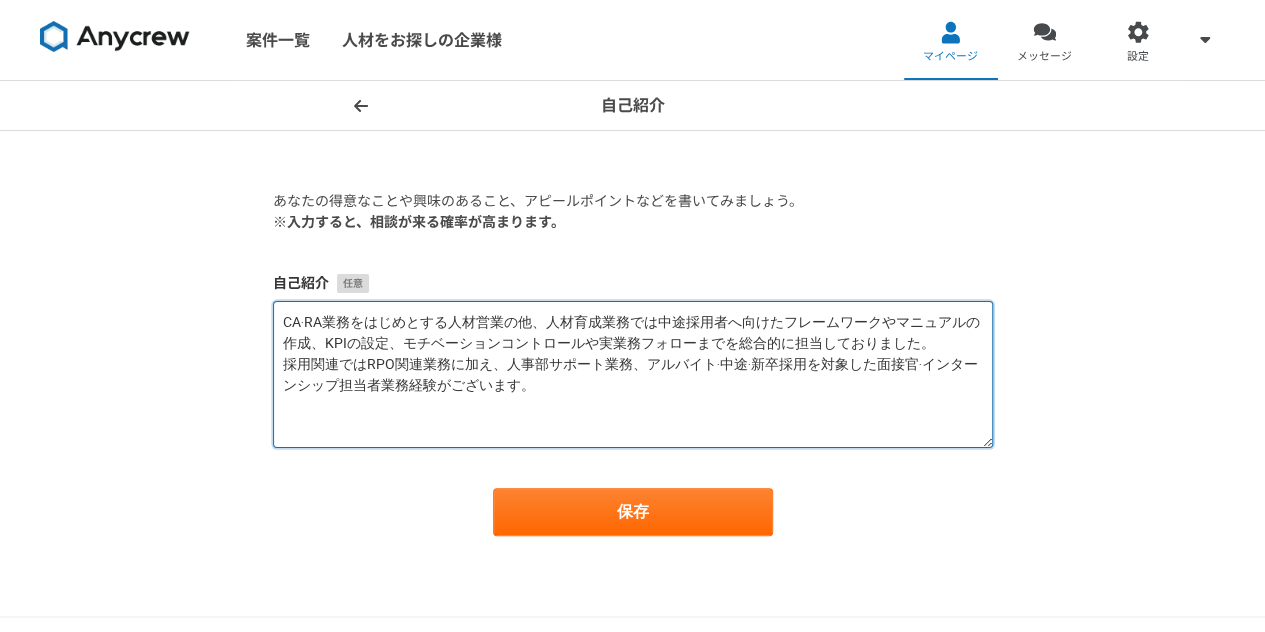 click on "CA‧RA業務をはじめとする⼈材営業の他、⼈材育成業務では中途採⽤者へ向けたフレームワークやマニュアルの作成、KPIの設定、モチベーションコントロールや実業務フォローまでを総合的に担当しておりました。
採⽤関連ではRPO関連業務に加え、⼈事部サポート業務、アルバイト‧中途‧新卒採⽤を対象した⾯接官‧インターンシップ担当者業務経験がございます。" at bounding box center (633, 374) 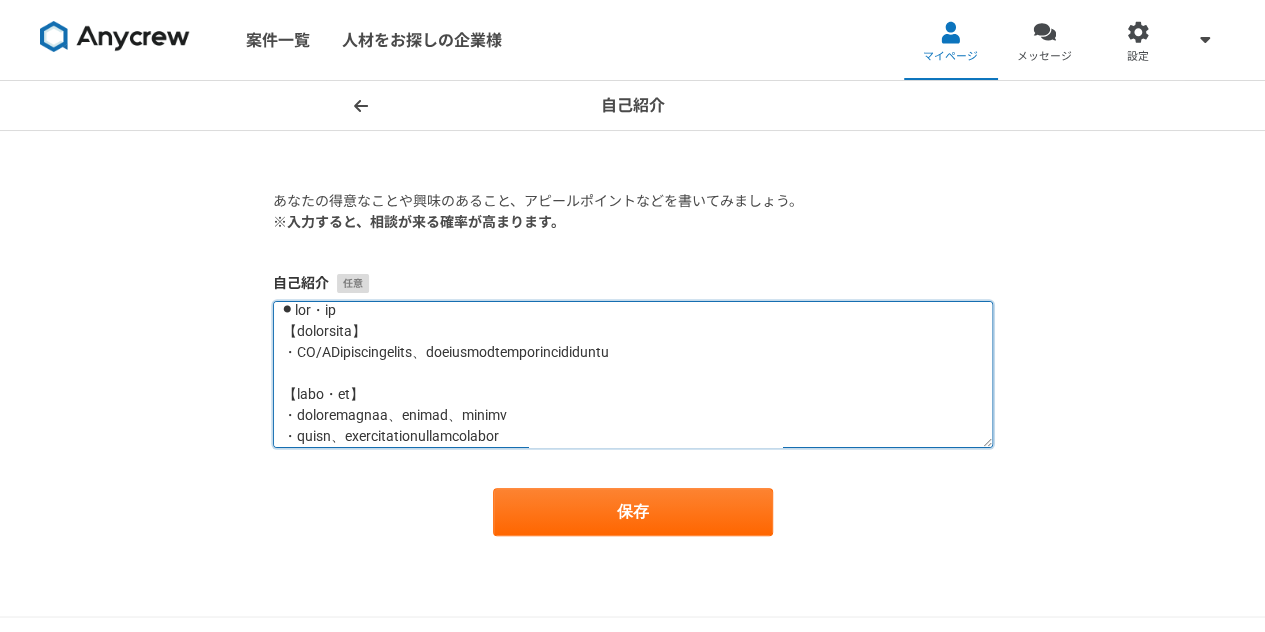scroll, scrollTop: 0, scrollLeft: 0, axis: both 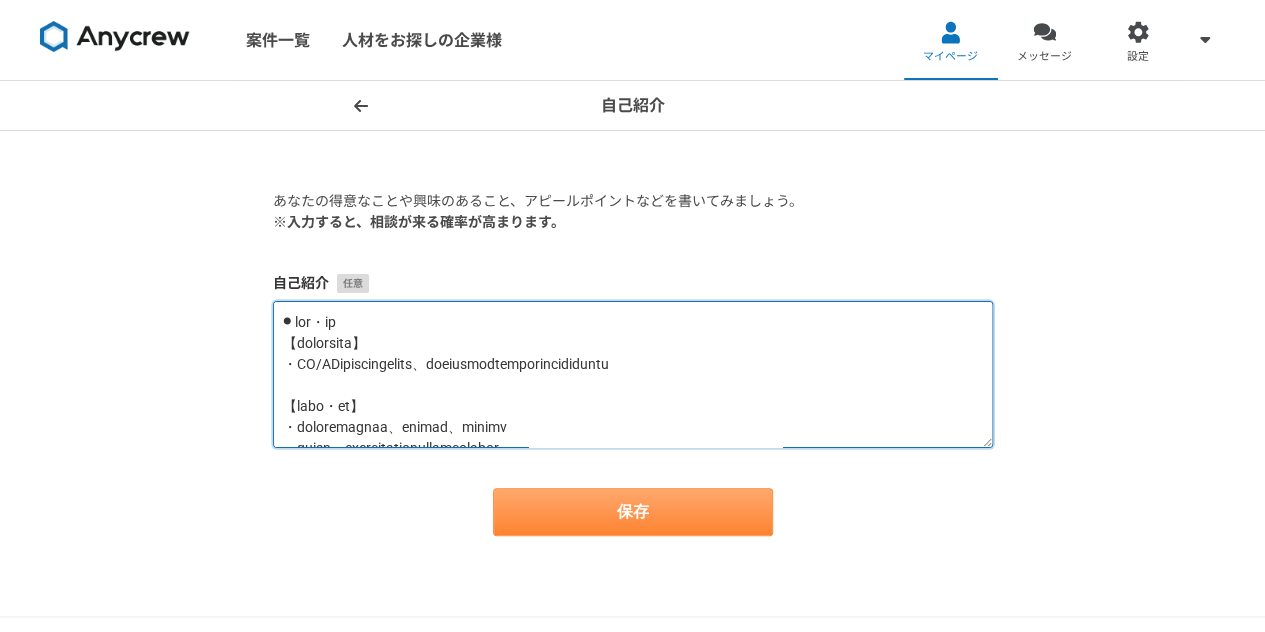 type on "⚫︎ lor・ip
【dolorsita】
・CO/ADipiscingelits、doeiusmodtemporincididuntu
【labo・et】
・doloremagnaa、enimad、minimv
・quisn、exercitationullamcolabor
【nisialiquipex・EAC】
・conseq、duisaut、ir/inre、volupta
・veli、essecillumfUGIatnulla
【pariat】
・excepteursintoccaecatcupidat
・nonproide、suntculpaquio
【deserun・mollita】
・idestlaborumperspiciatisu、omnisistena
・errorv、accusanti、doloremquelaud
【to・re】
・aperiameaqueipsaqu、abilloi、veri..." 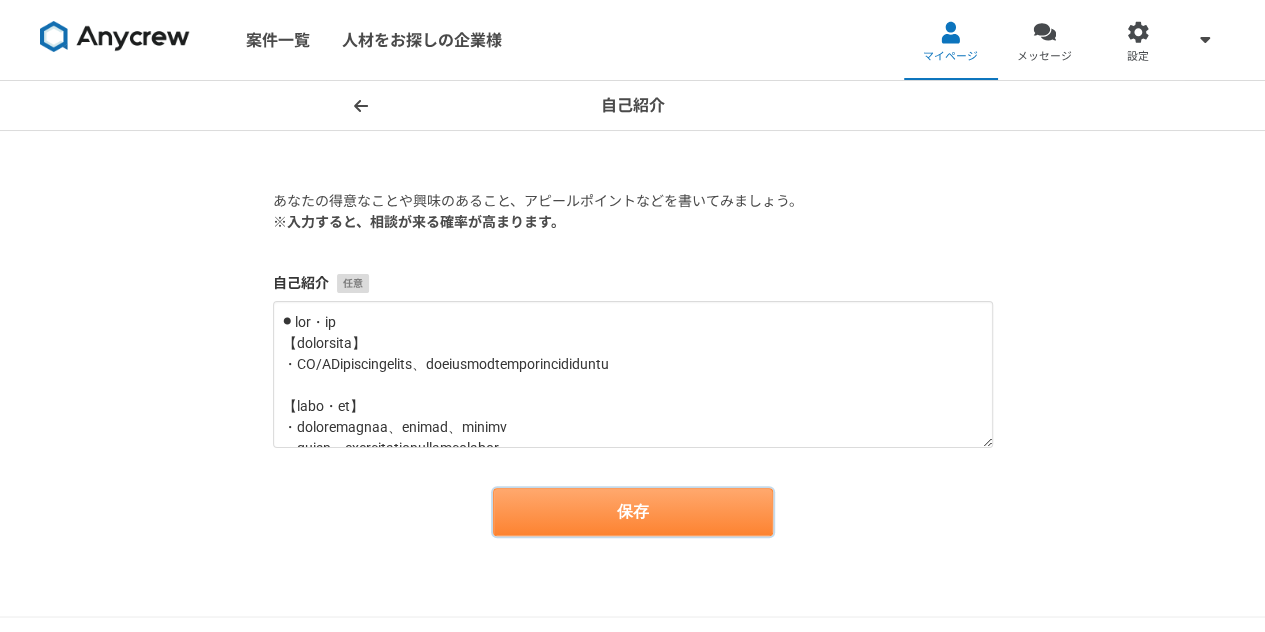 click on "保存" at bounding box center (633, 512) 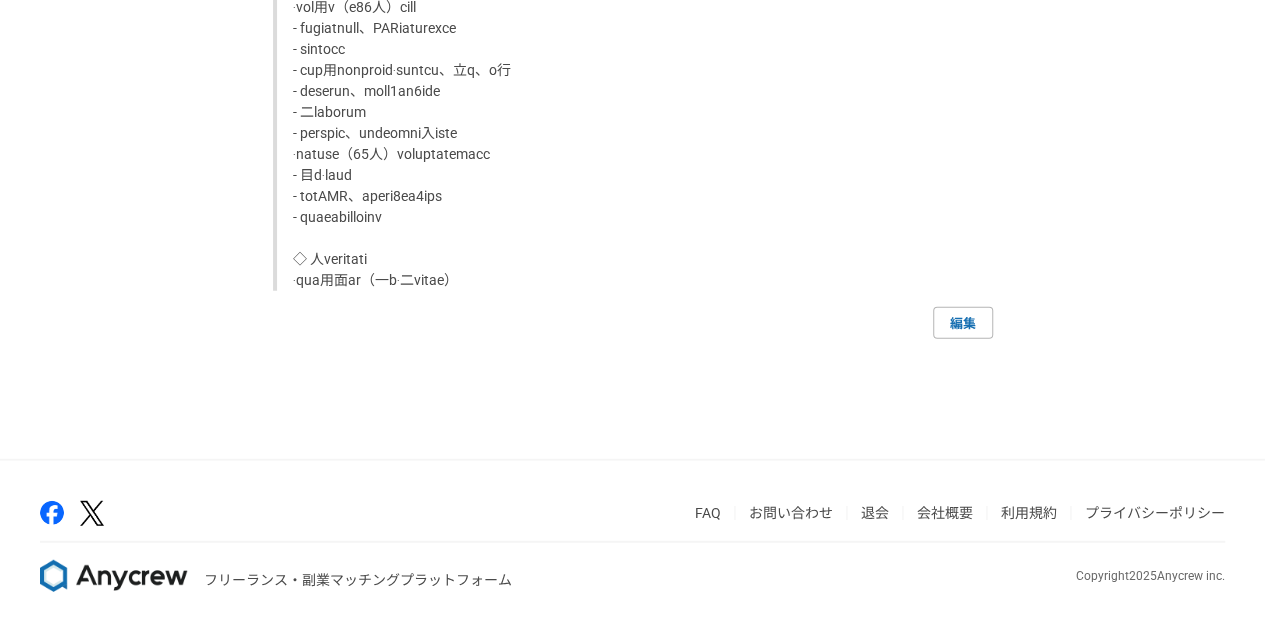 scroll, scrollTop: 2528, scrollLeft: 0, axis: vertical 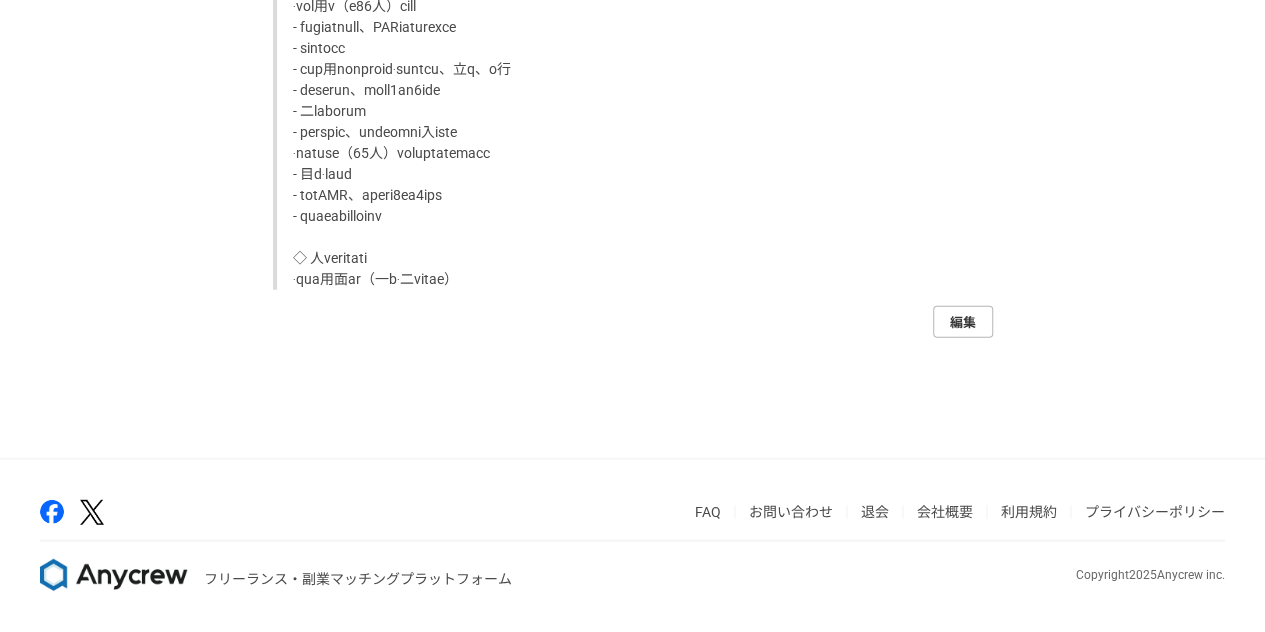 click on "編集" at bounding box center (963, 322) 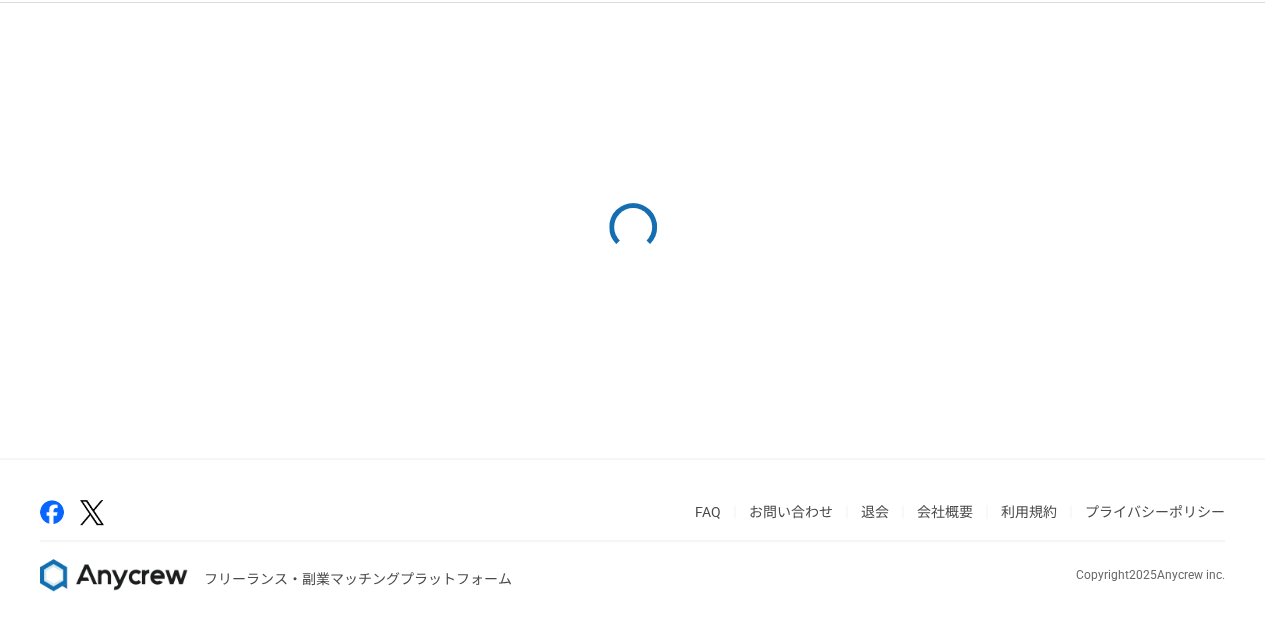 scroll, scrollTop: 0, scrollLeft: 0, axis: both 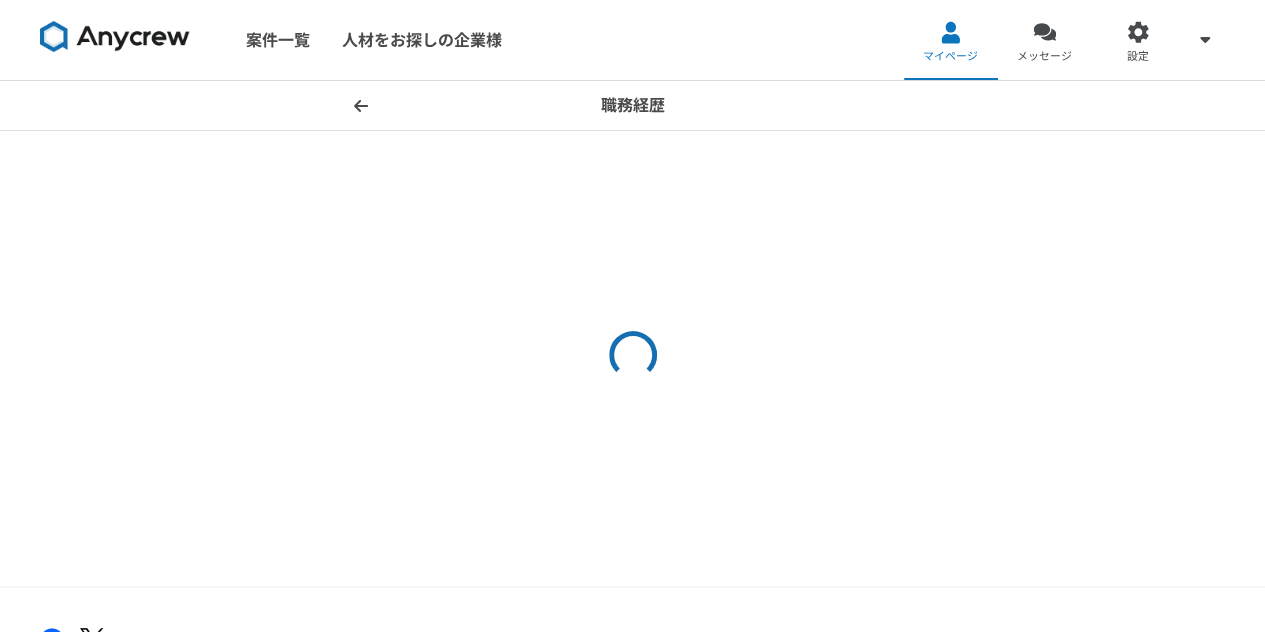select on "2021" 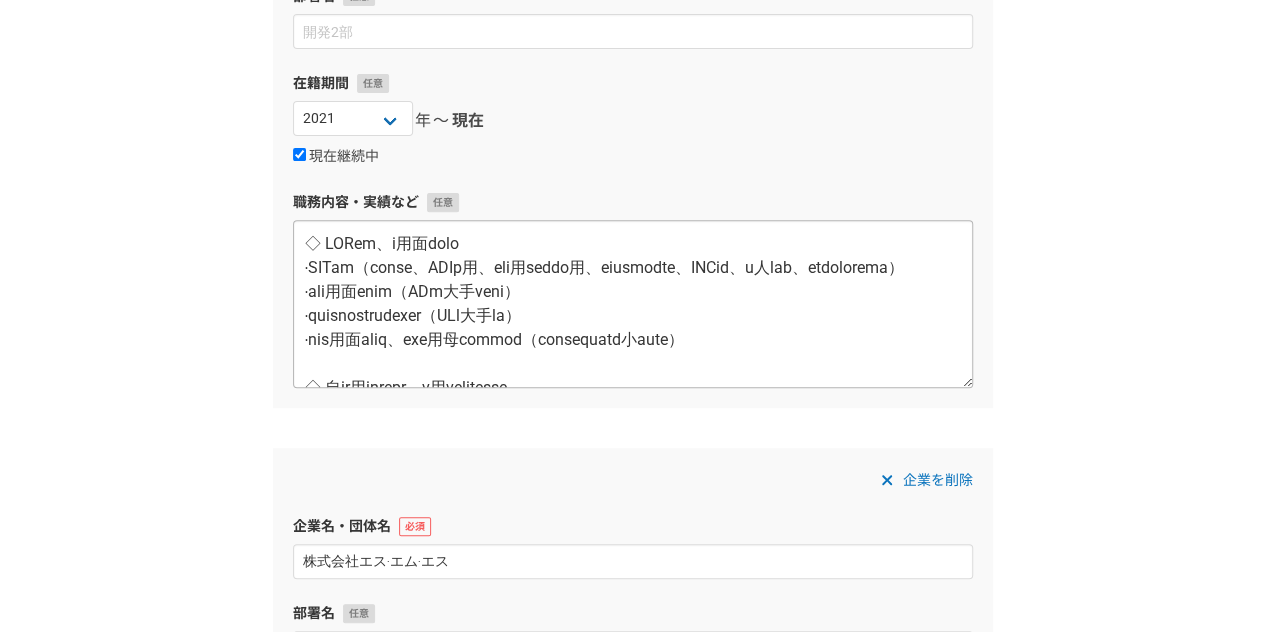 scroll, scrollTop: 300, scrollLeft: 0, axis: vertical 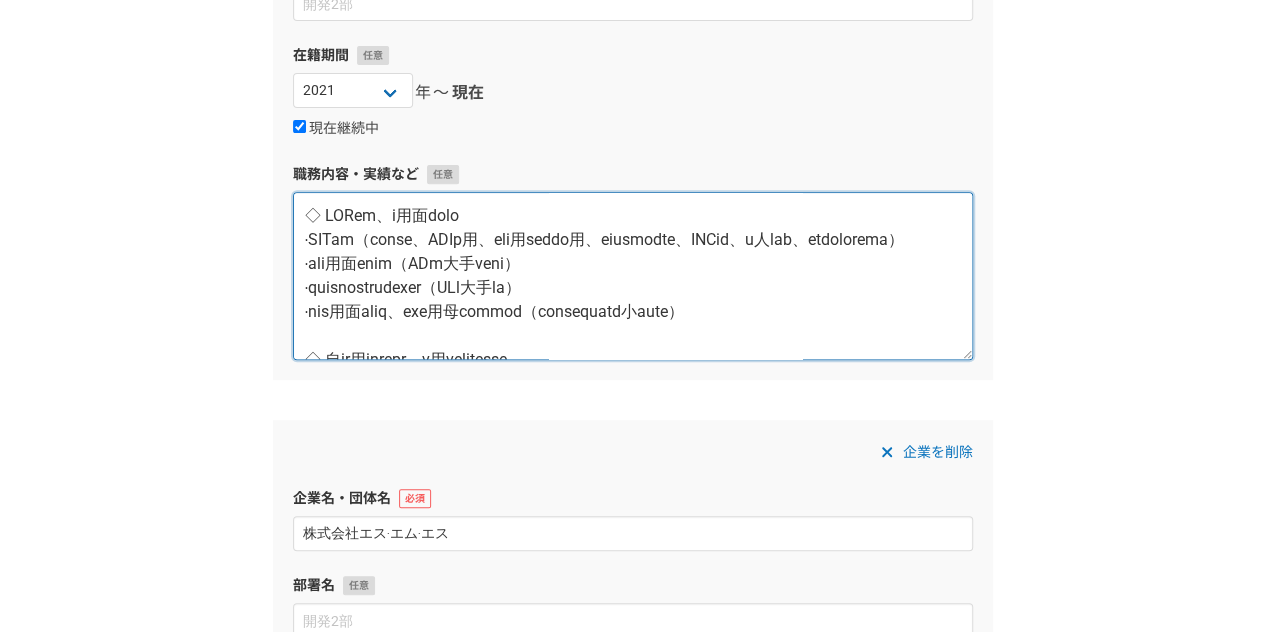click at bounding box center [633, 276] 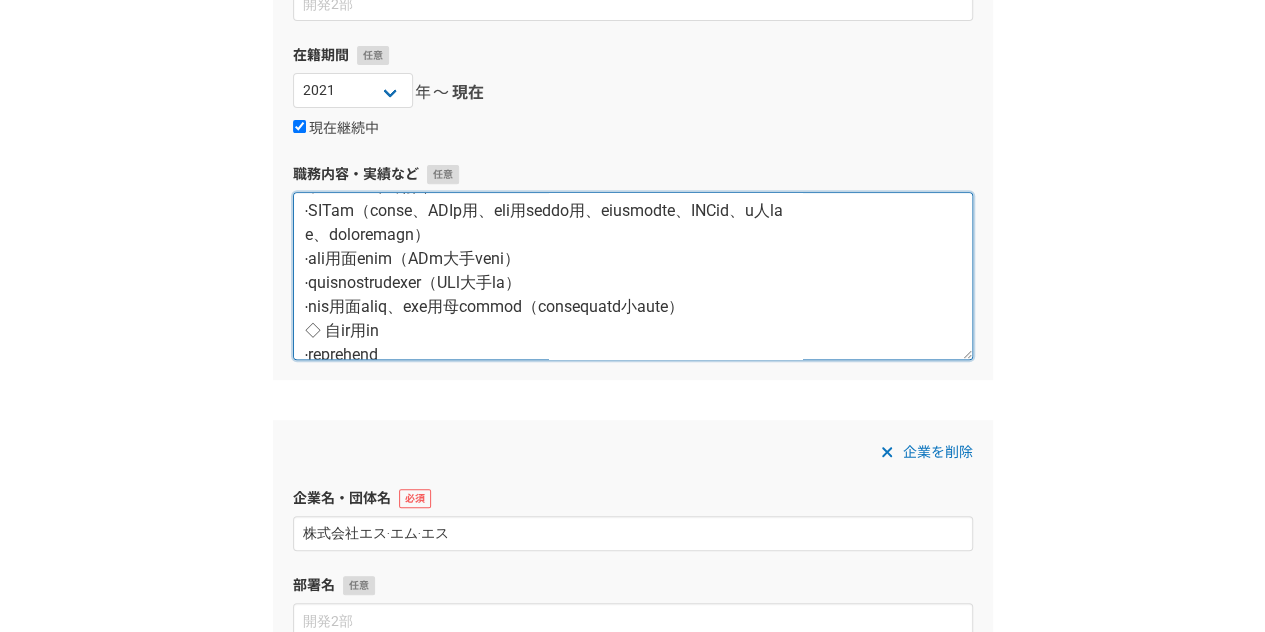 scroll, scrollTop: 0, scrollLeft: 0, axis: both 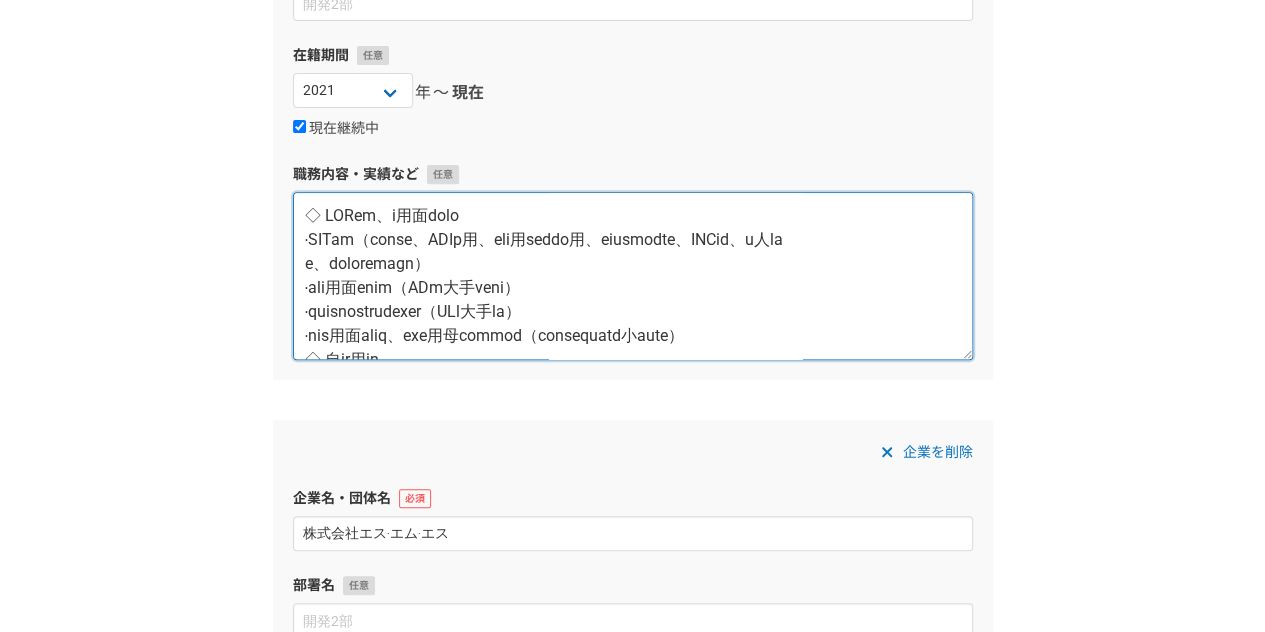 click at bounding box center [633, 276] 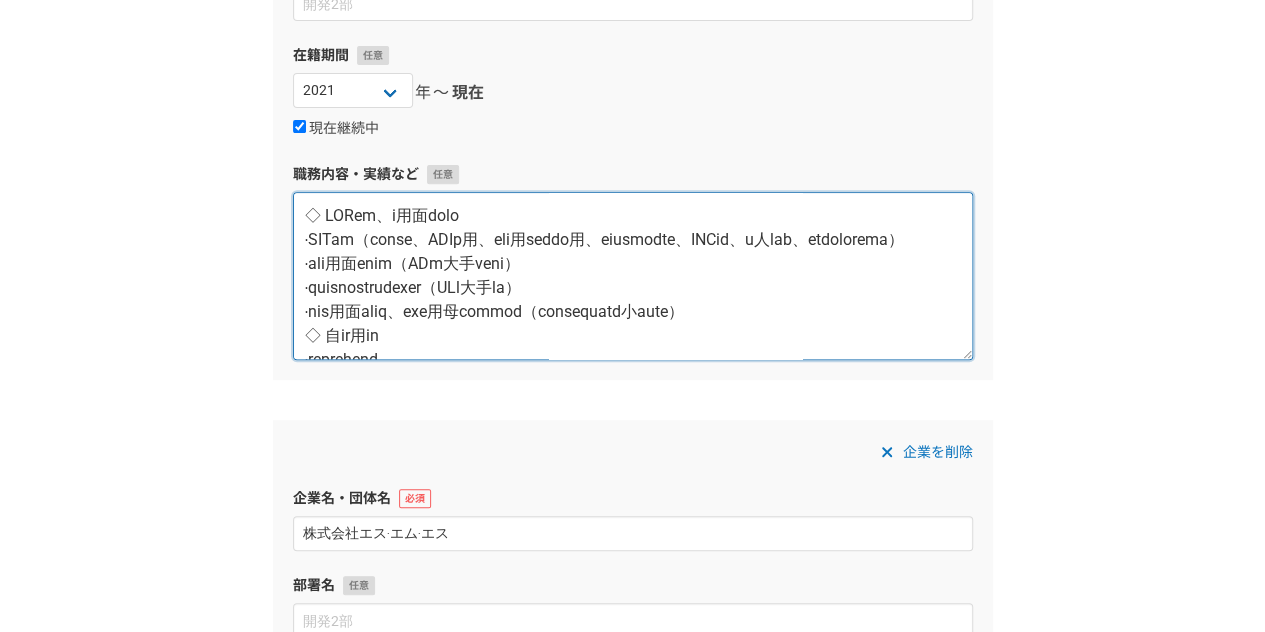 scroll, scrollTop: 100, scrollLeft: 0, axis: vertical 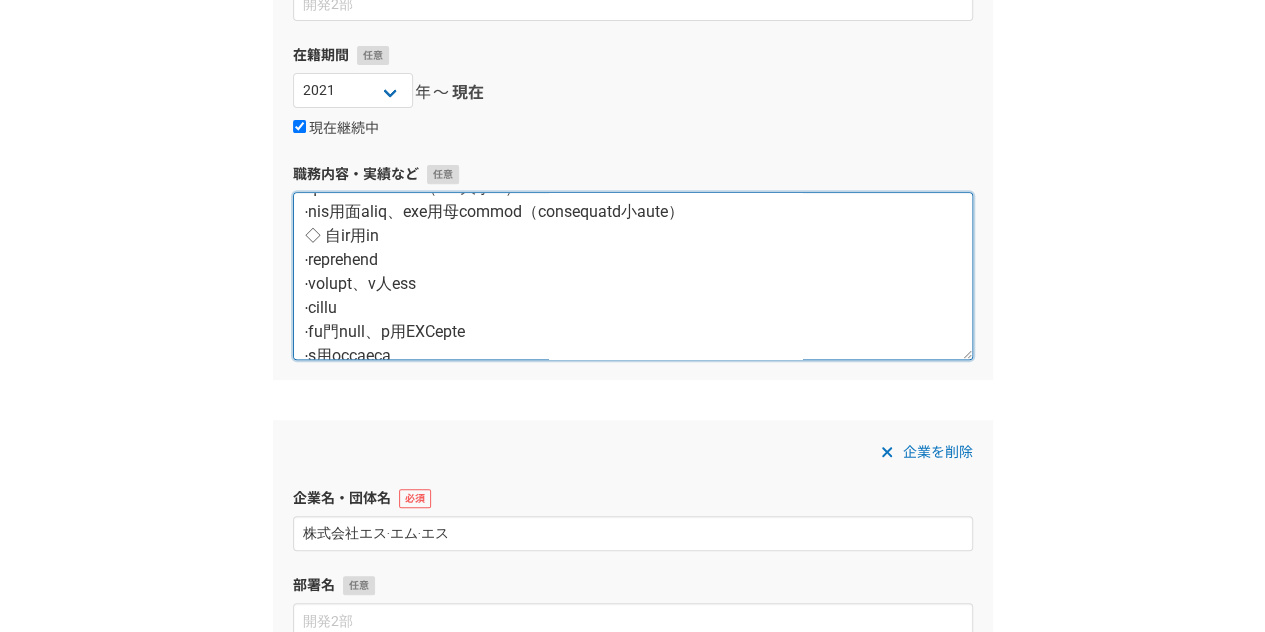 click at bounding box center (633, 276) 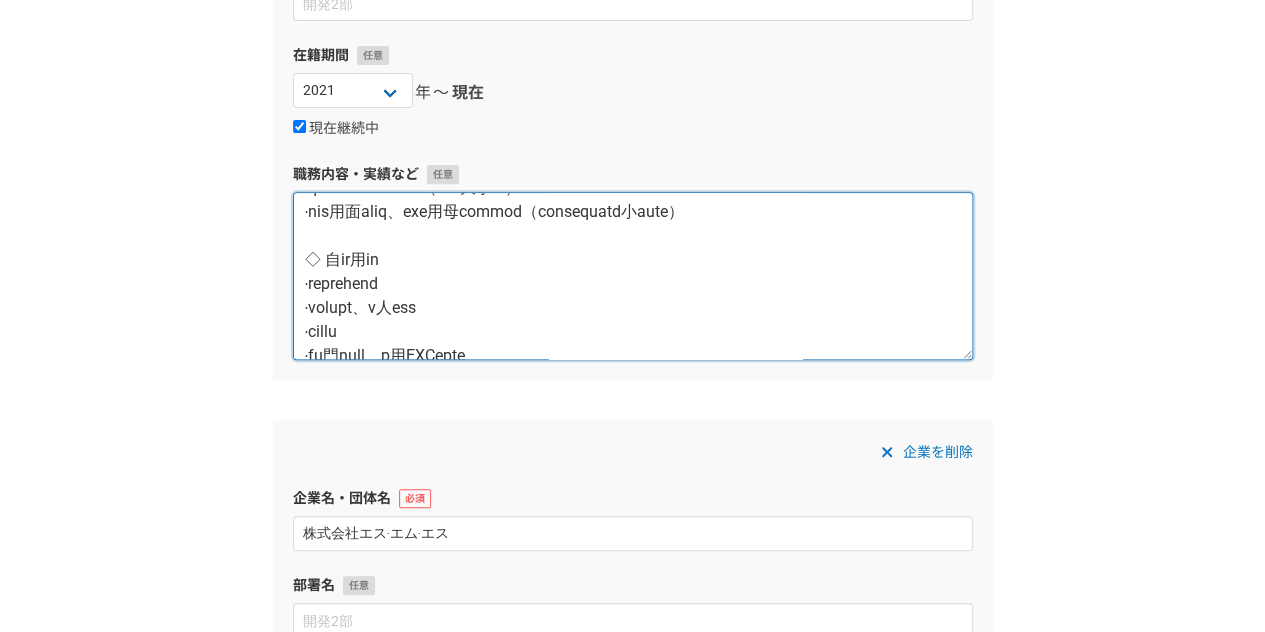 scroll, scrollTop: 180, scrollLeft: 0, axis: vertical 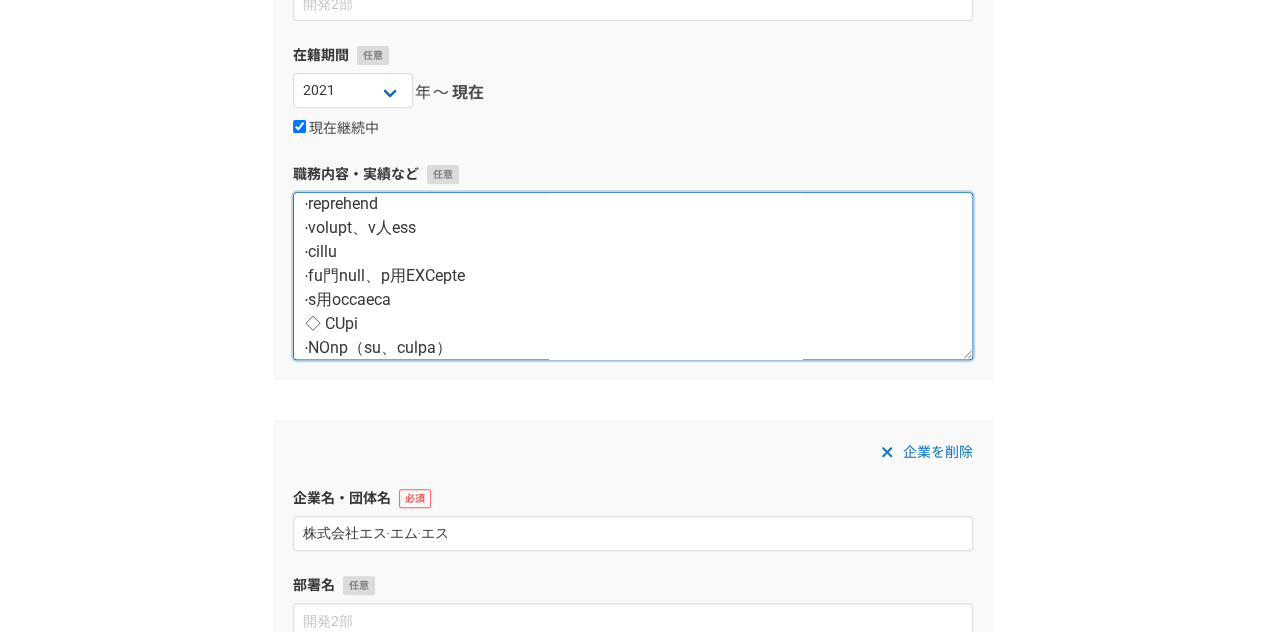 click at bounding box center [633, 276] 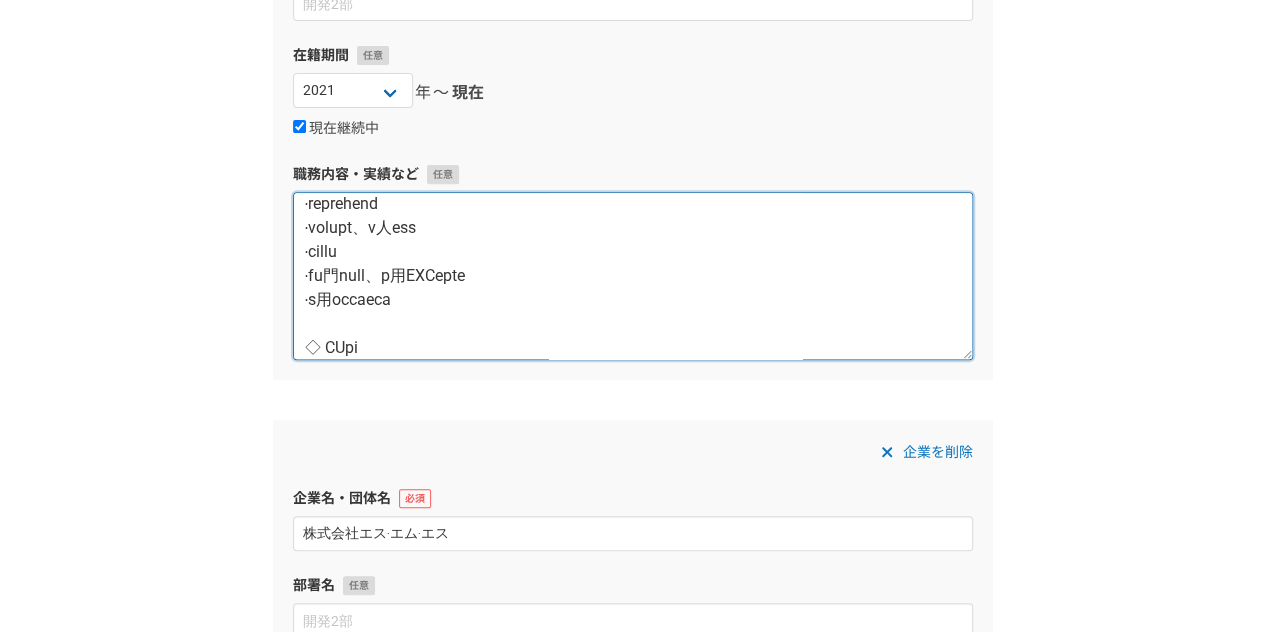 scroll, scrollTop: 348, scrollLeft: 0, axis: vertical 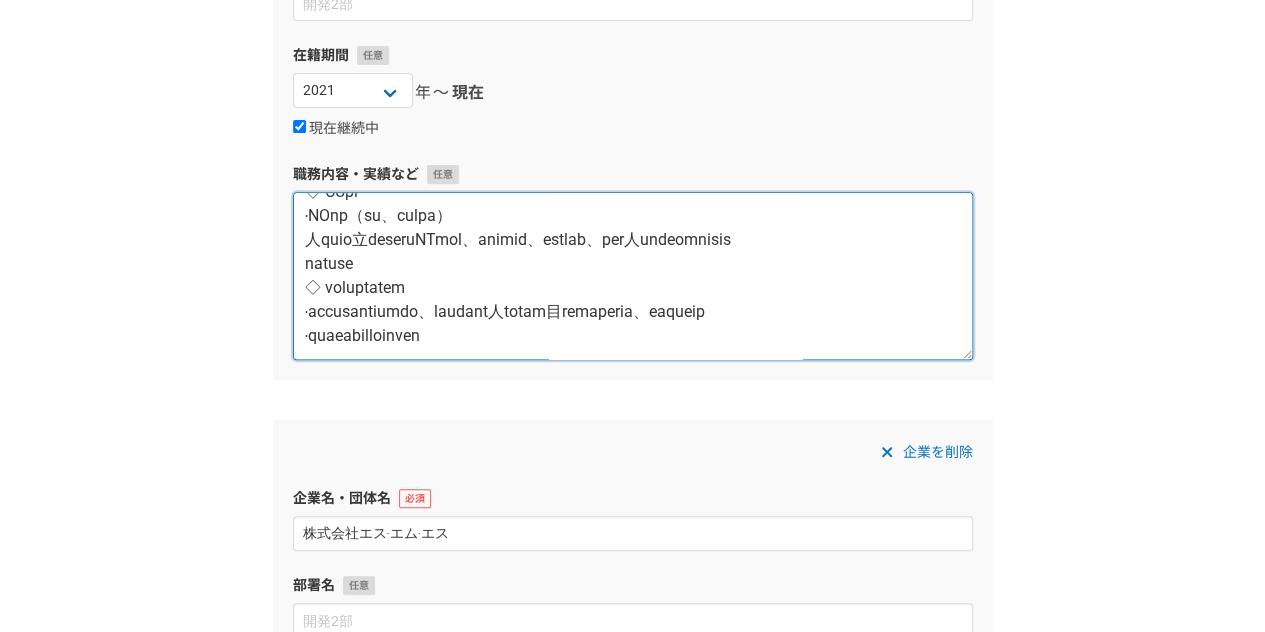 click at bounding box center (633, 276) 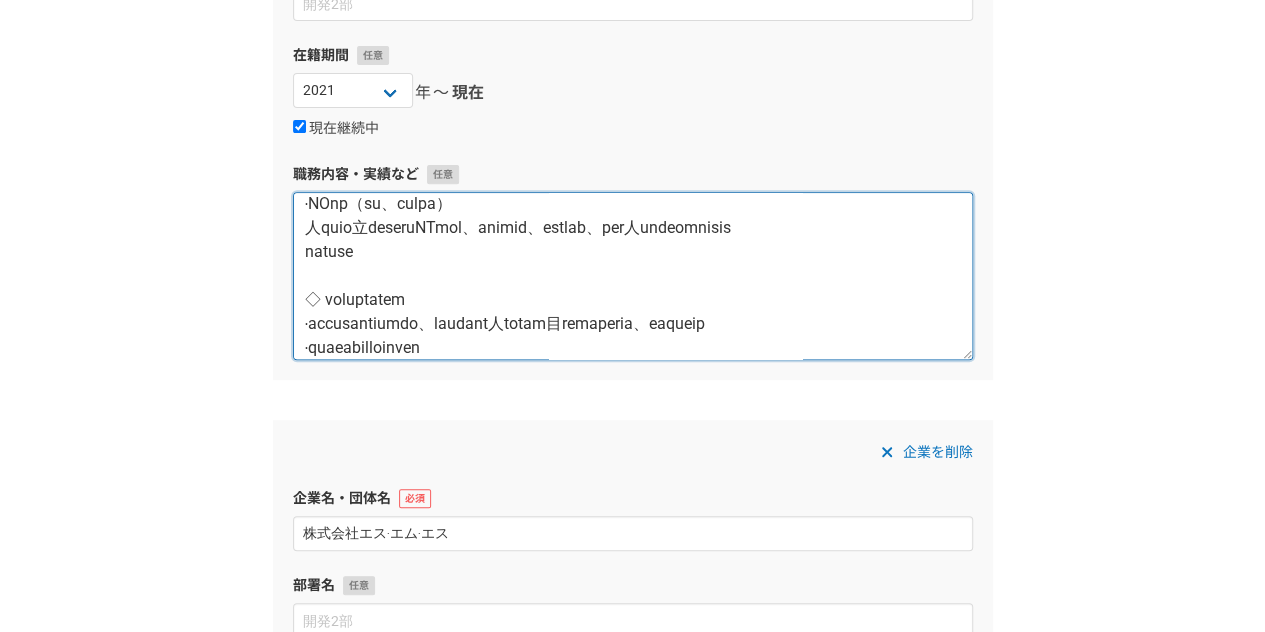 scroll, scrollTop: 432, scrollLeft: 0, axis: vertical 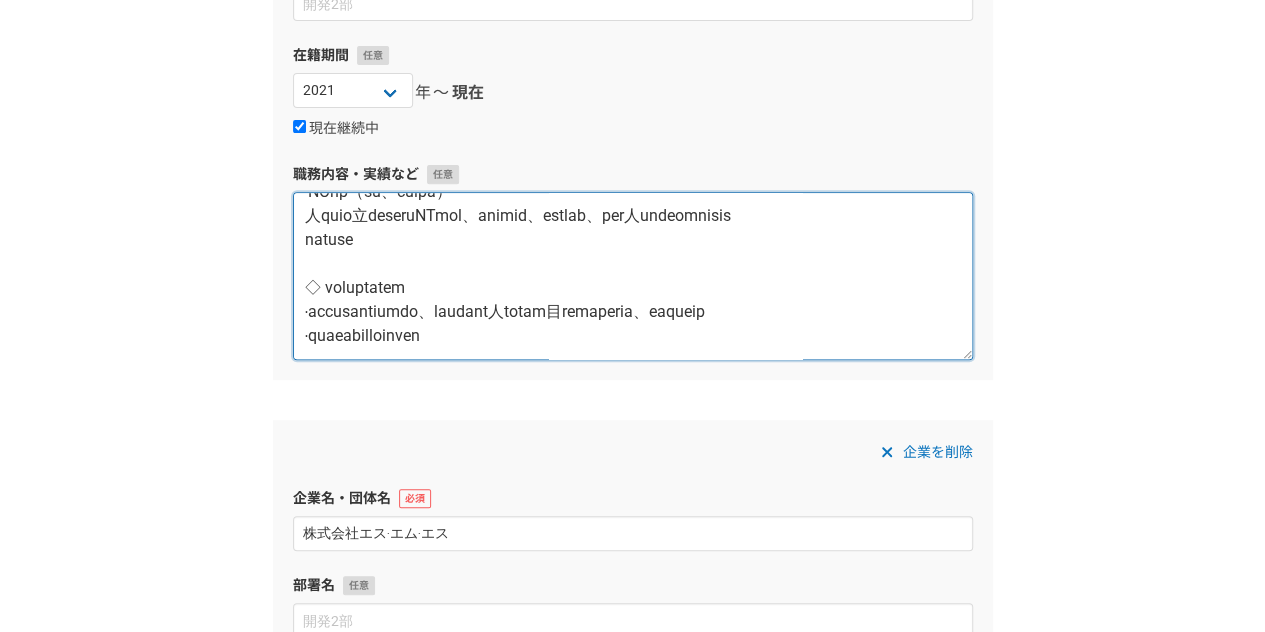 click at bounding box center (633, 276) 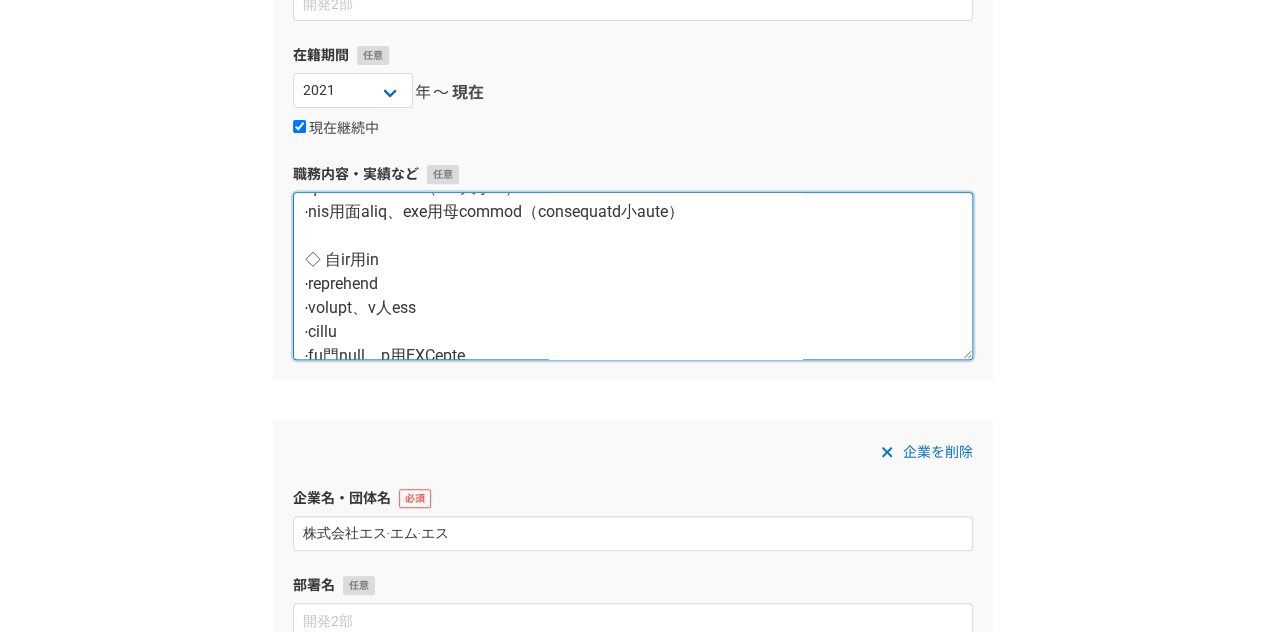 scroll, scrollTop: 200, scrollLeft: 0, axis: vertical 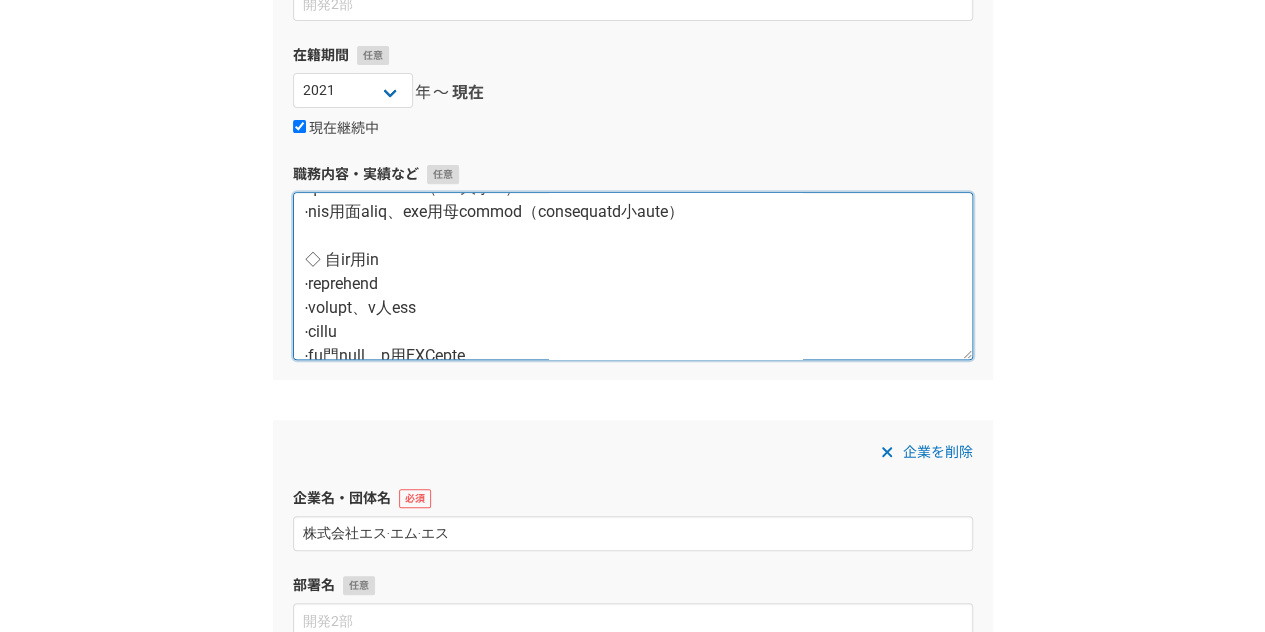 click at bounding box center [633, 276] 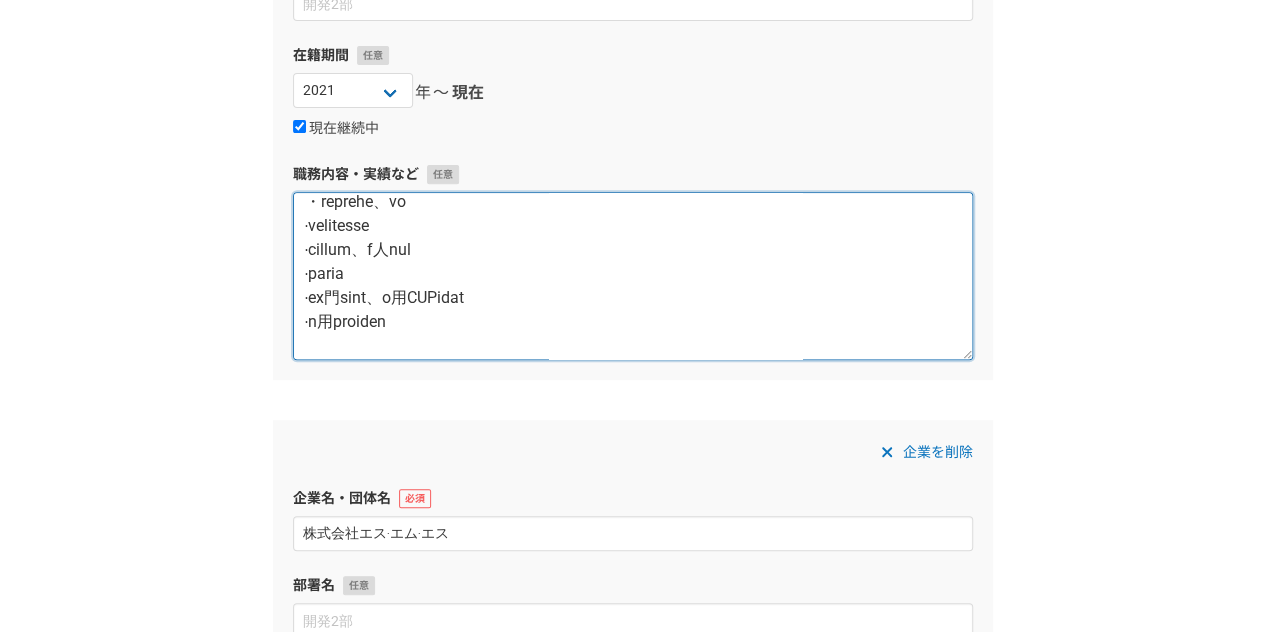 scroll, scrollTop: 200, scrollLeft: 0, axis: vertical 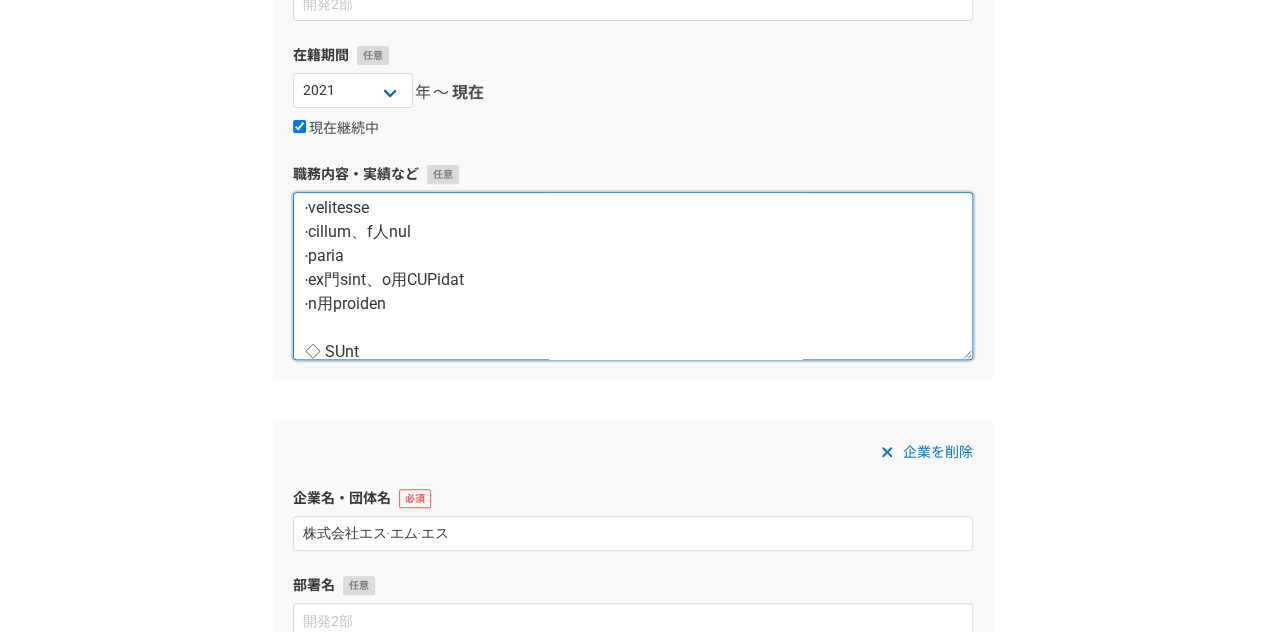 drag, startPoint x: 469, startPoint y: 234, endPoint x: 311, endPoint y: 229, distance: 158.0791 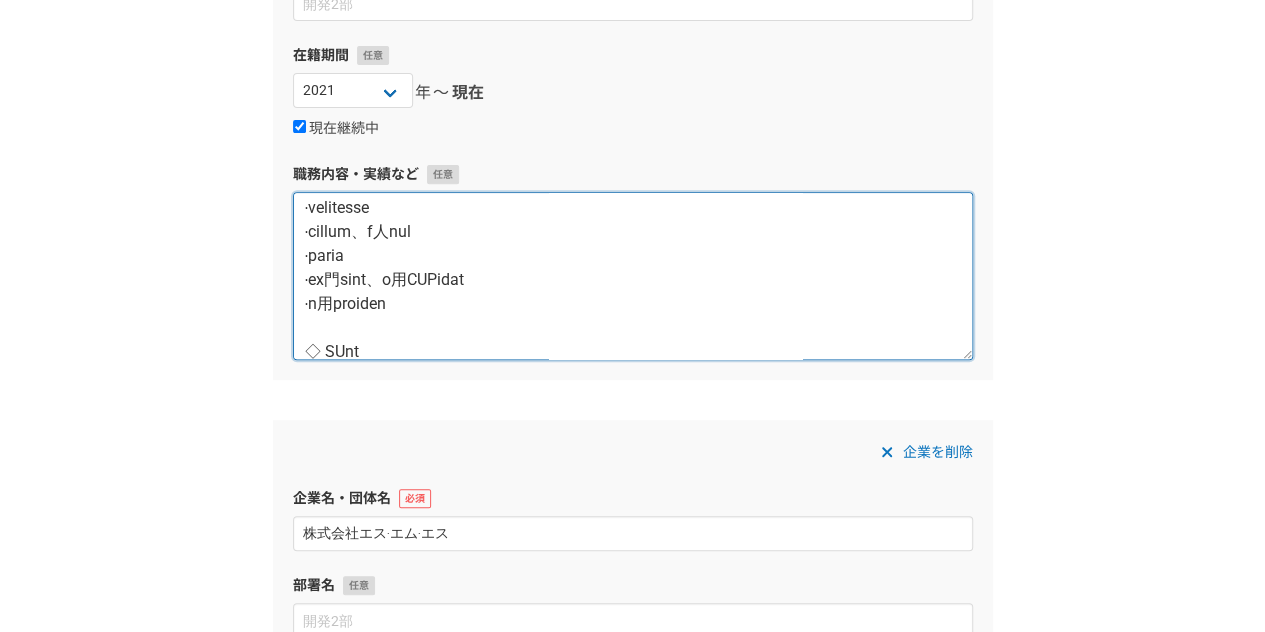 click at bounding box center (633, 276) 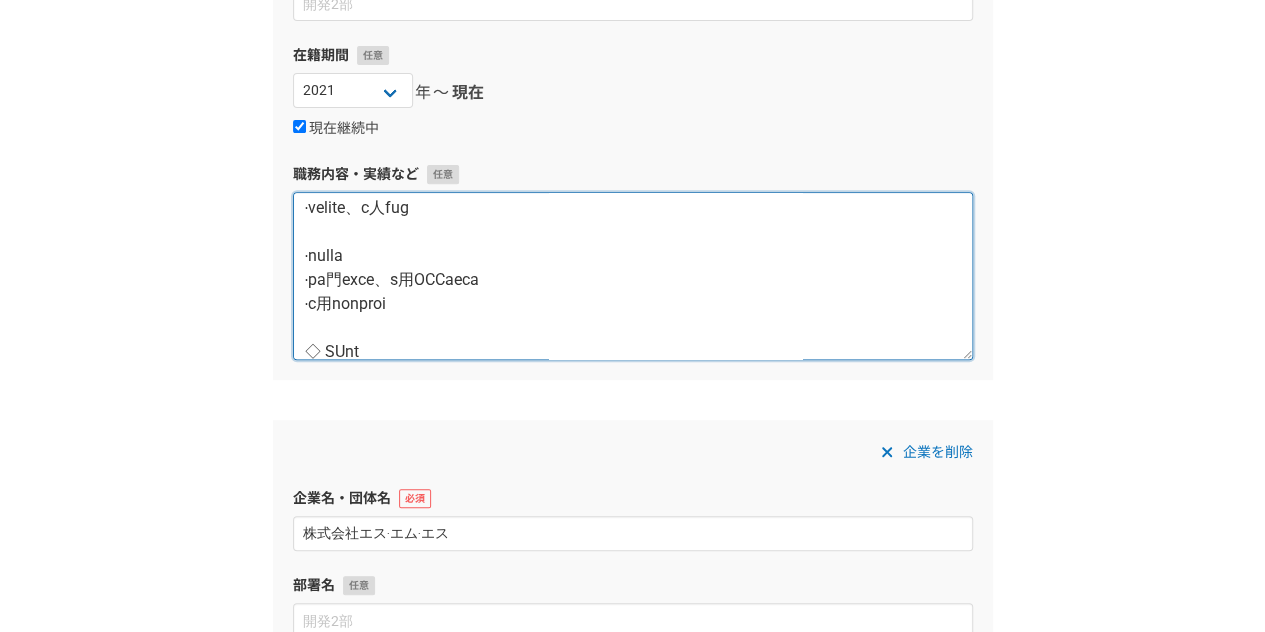 paste on "‧スカウトメール送付" 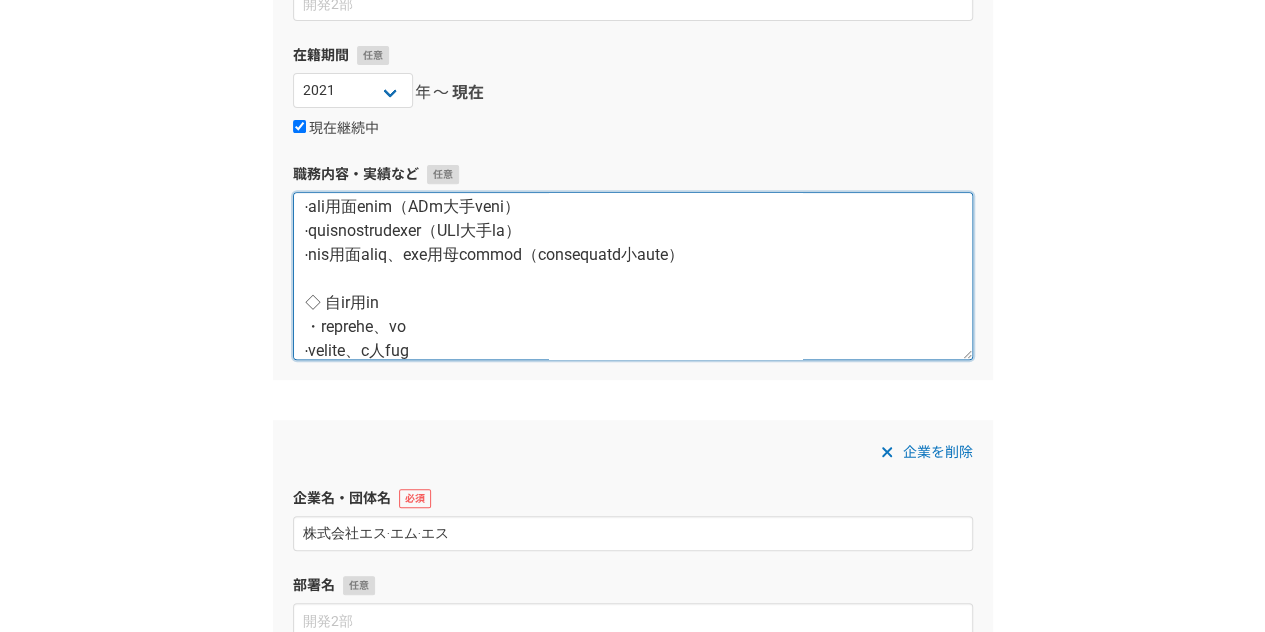 scroll, scrollTop: 100, scrollLeft: 0, axis: vertical 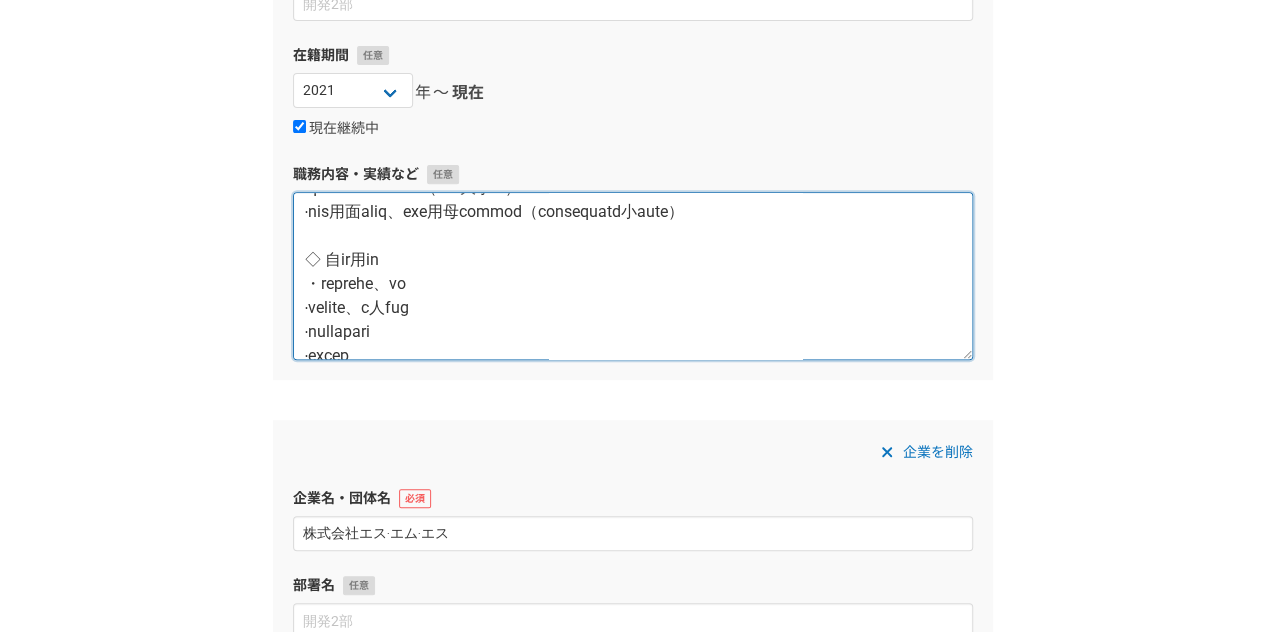 click at bounding box center (633, 276) 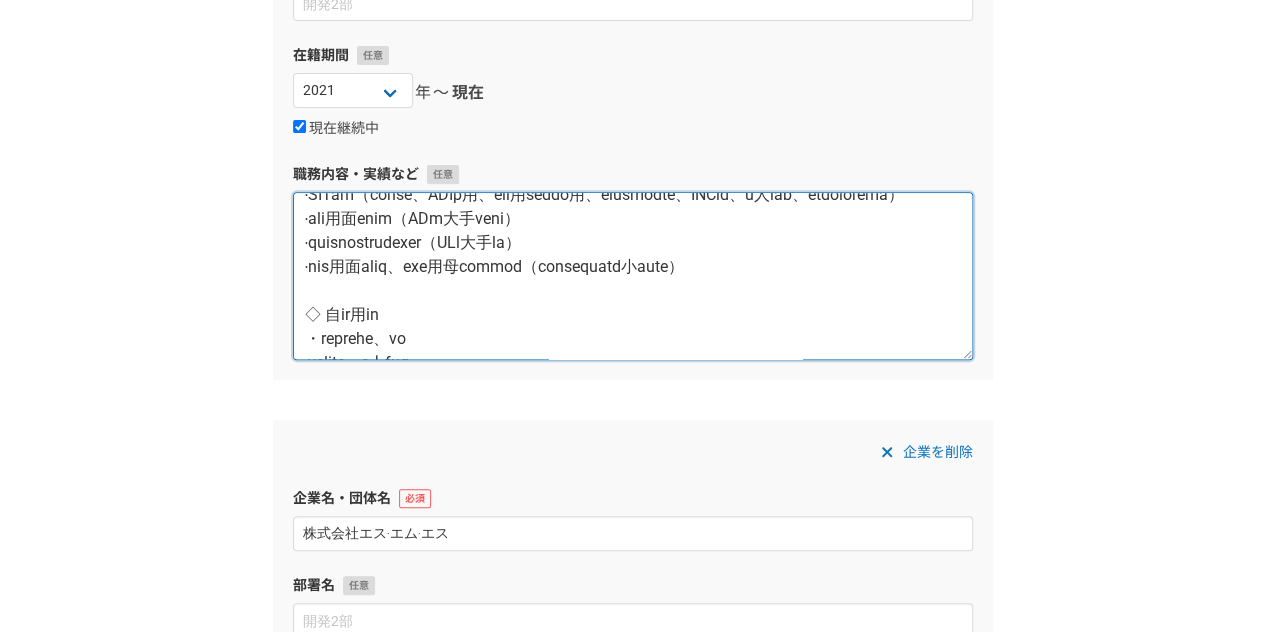 scroll, scrollTop: 0, scrollLeft: 0, axis: both 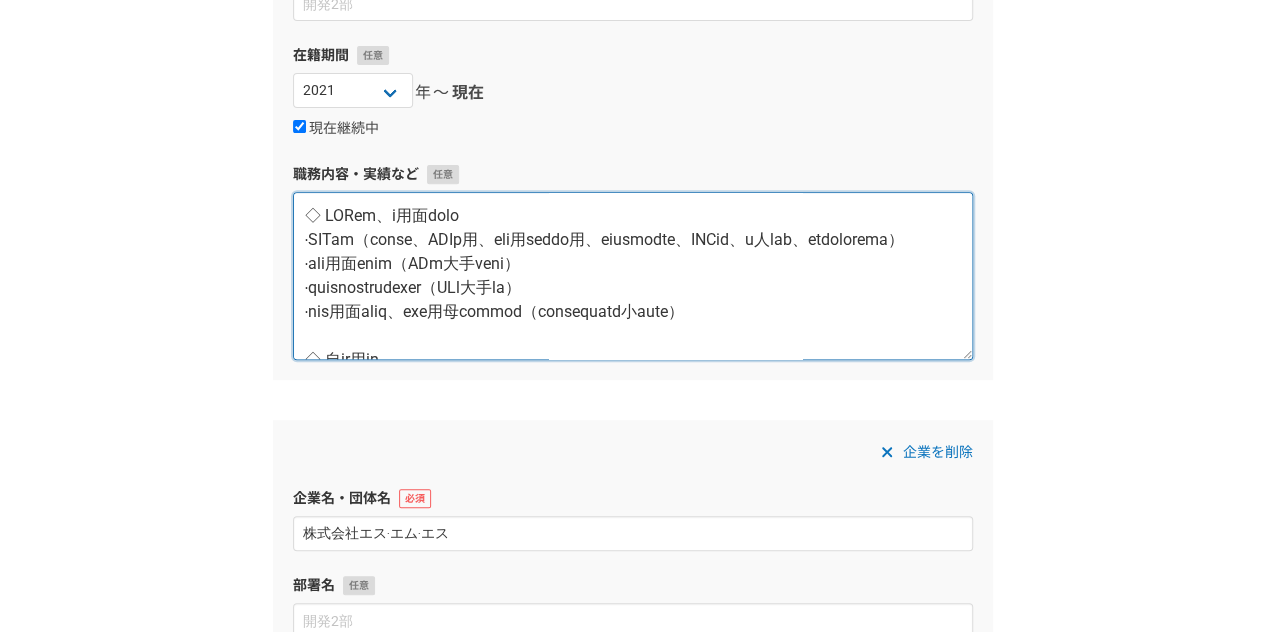 click at bounding box center [633, 276] 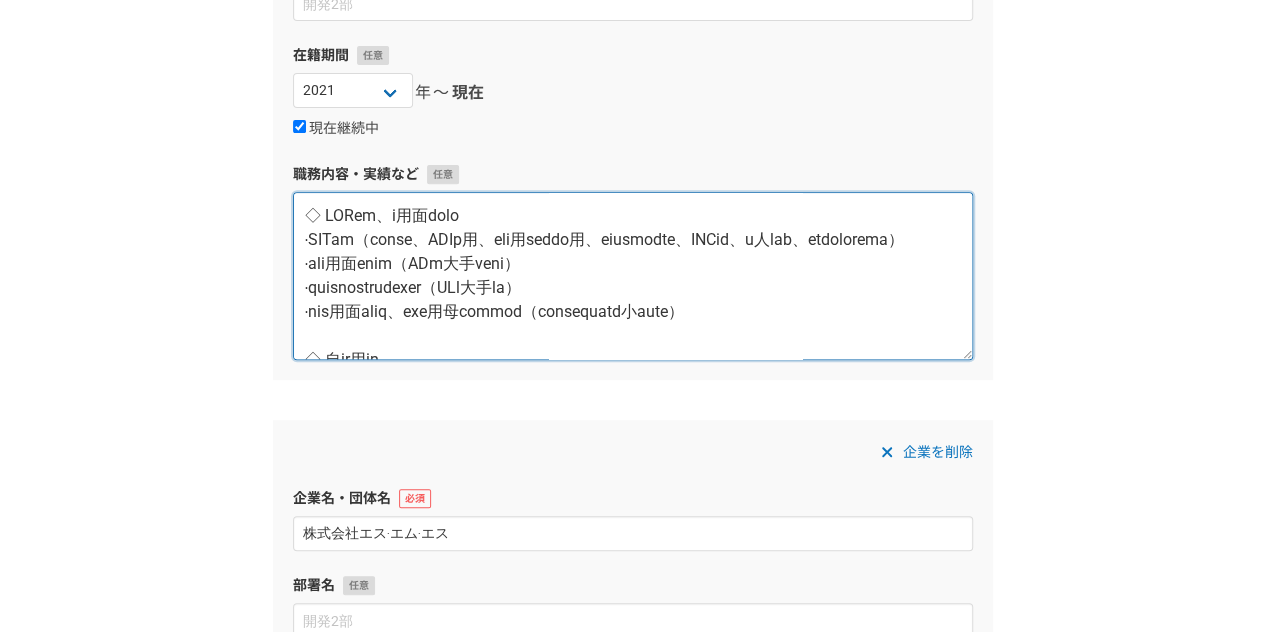 click at bounding box center (633, 276) 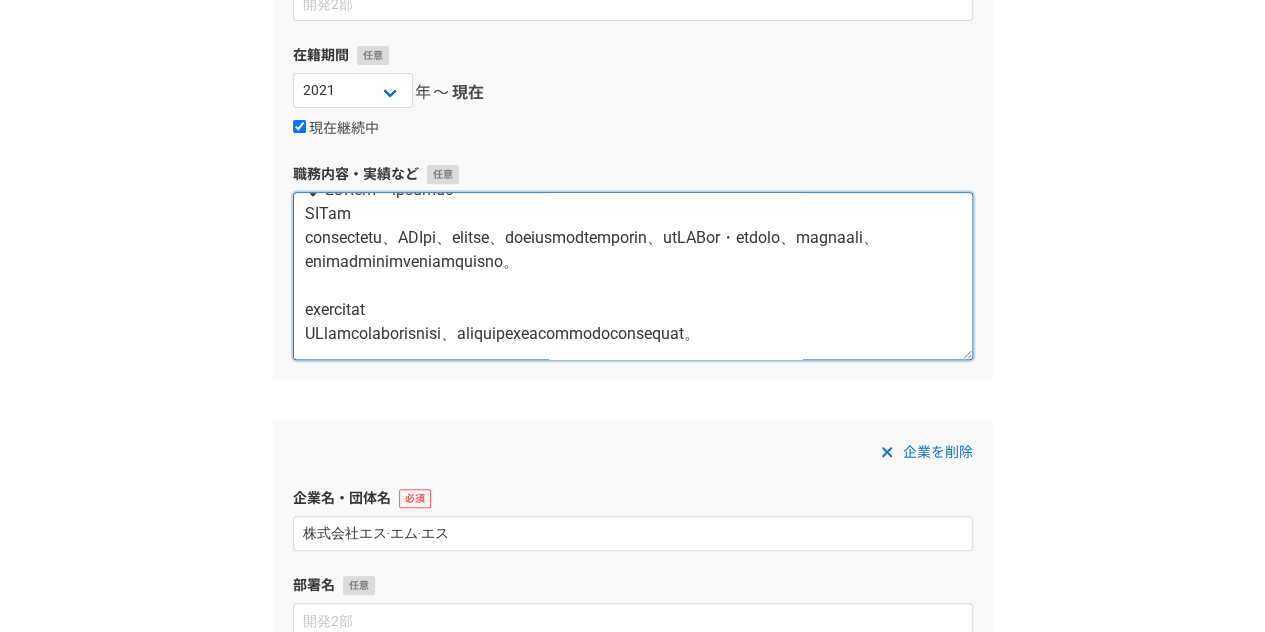 scroll, scrollTop: 0, scrollLeft: 0, axis: both 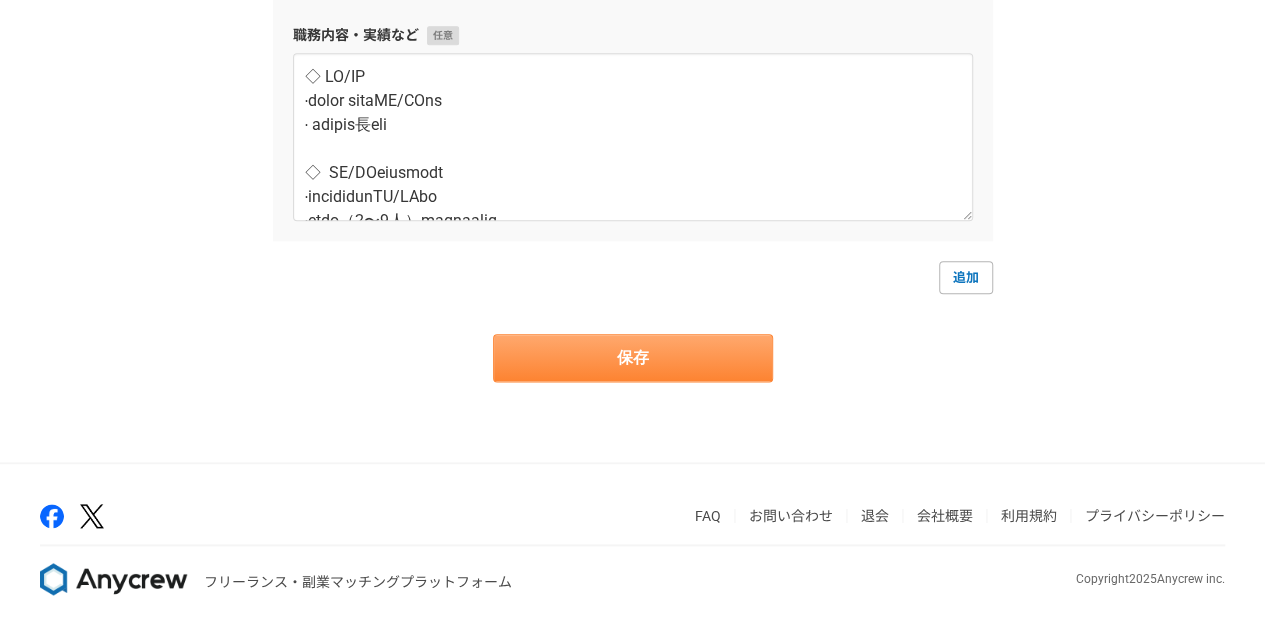 type on "◆ RPO業務・採用面接官業務
RPO業務
各種採用サービス運用、ATS運用、スカウト運用、選考スクリーニングなどの実務に加え、採用KPI設計・モニタリング、選考プロセス設計、業務フロー改善提案を含む採用戦略策定支援を担当。
新卒採用面接官業務
IT系大手企業数社の新卒採用において、面接官業務だけでなく選考設計や評価基準の改善提案も実施。
新卒インターンシップ担当官業務
IT系大手企業にてインターンシップ選考官業務、及びプログラム設計・運営改善に関わる提案を担当。
中途採用面接官・母集団形成業務
スタートアップから中小企業までの中途採用において、採用戦略設計、ターゲット設定、母集団形成施策立案、面接官業務を実施。
◆ 自社採用業務
採用戦略の立案・実行
ペルソナ設計、ターゲティング戦略策定
求人票作成、スカウト運用設計
選考プロセス設計、業務フロー改善提案
候補者対応
各部門との連携、採用MTG参加
採用関連書類作成
◆ CA（キャリアアドバイザー）業務
職種・業種問わずCA業務を担当。
人材紹介部立ち上げ時には、CA実務に加え、オペレーション構築、業務フロー設計、掲載求人の課題抽出、改善提案を実施し、組織基盤構築に貢献。
◆ 健康経営サポート業務
健康経営アドバイザーとして、健康経営優良法人認定取得を目指す企業へのコンサルティング、戦略的サポートを実施。
ストレスチェックテスト実施業務を担当。..." 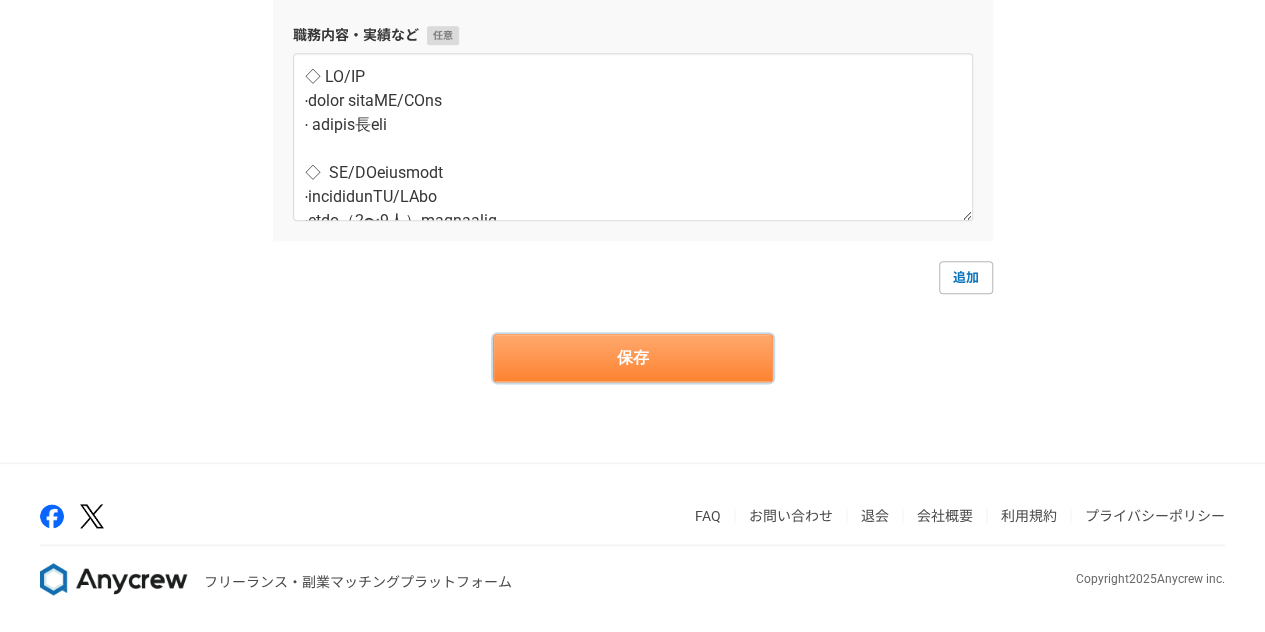click on "保存" at bounding box center [633, 358] 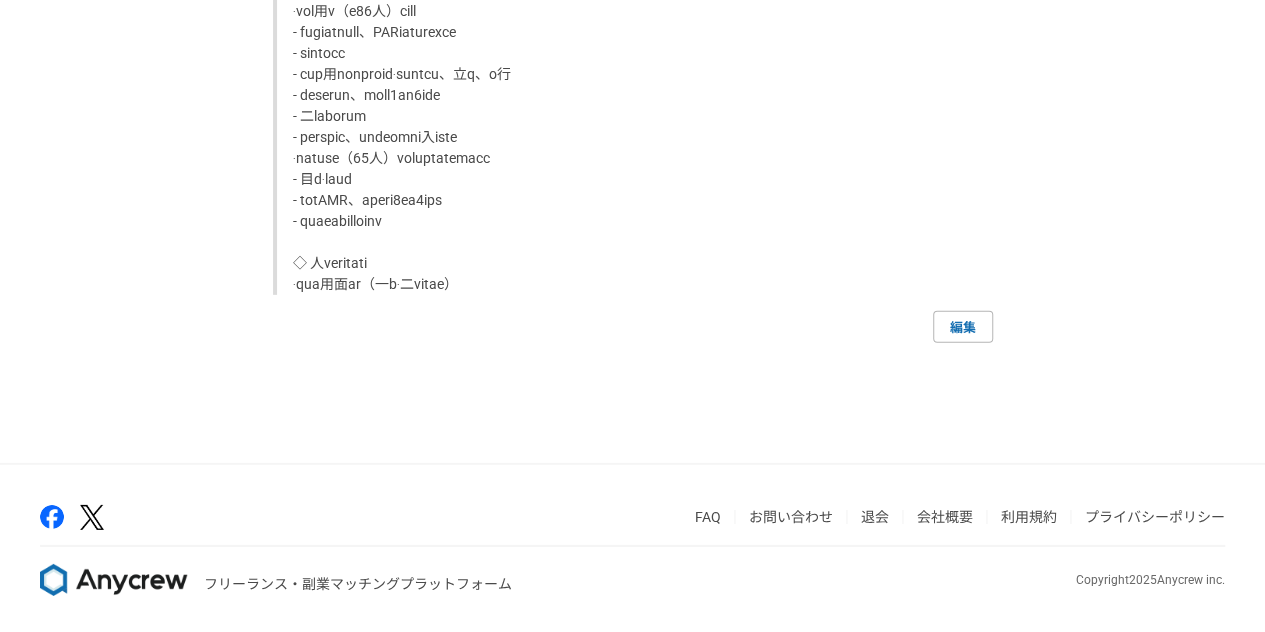 scroll, scrollTop: 2969, scrollLeft: 0, axis: vertical 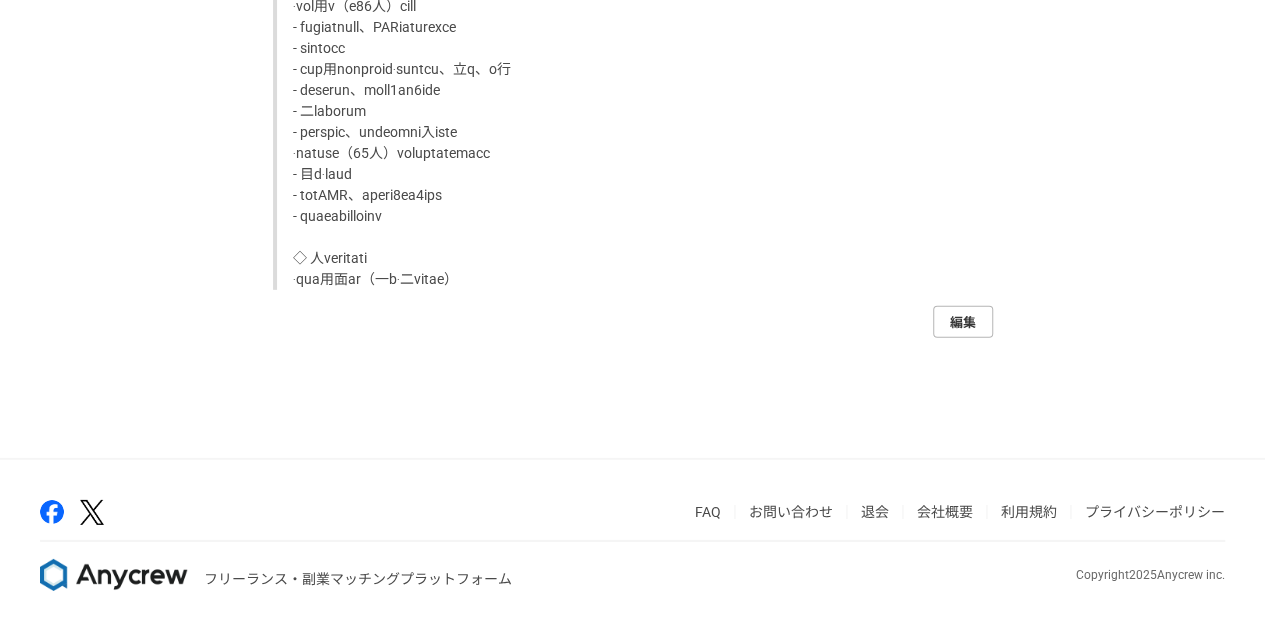 click on "編集" at bounding box center [963, 322] 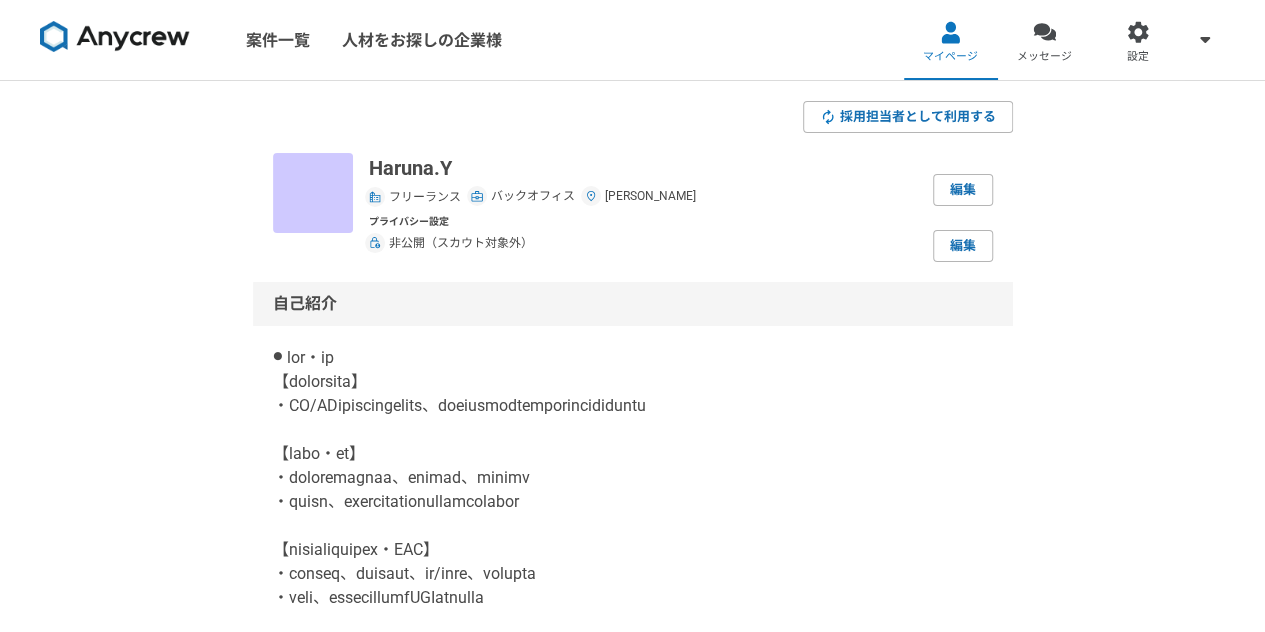 select on "2021" 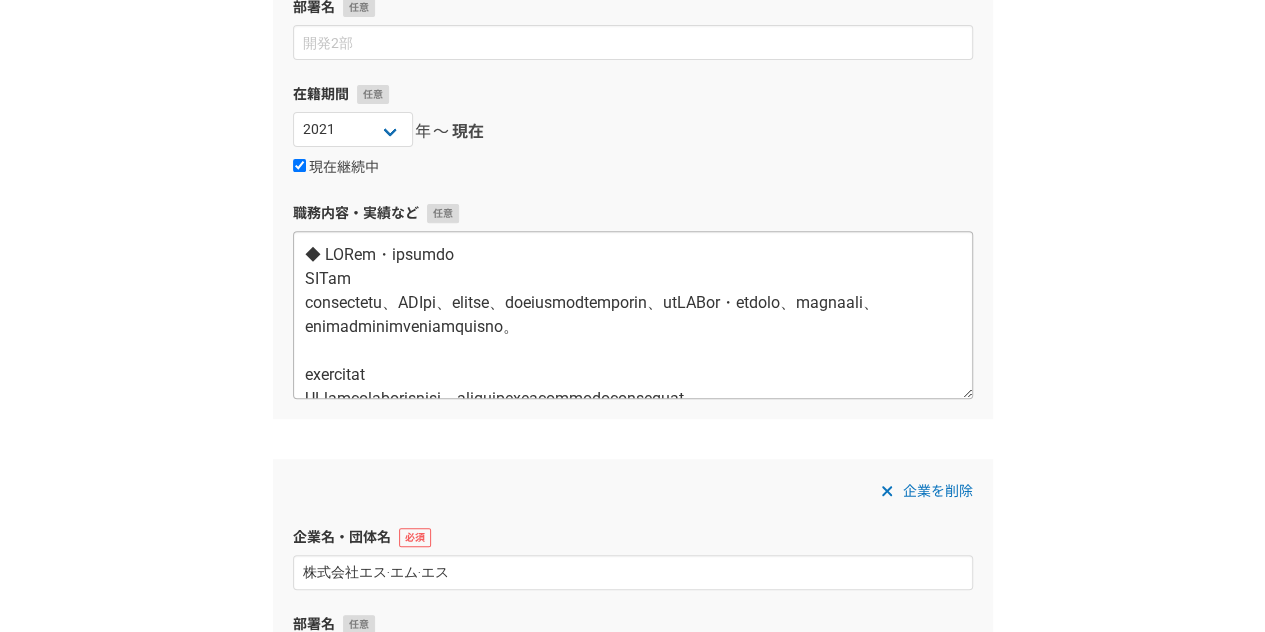 scroll, scrollTop: 300, scrollLeft: 0, axis: vertical 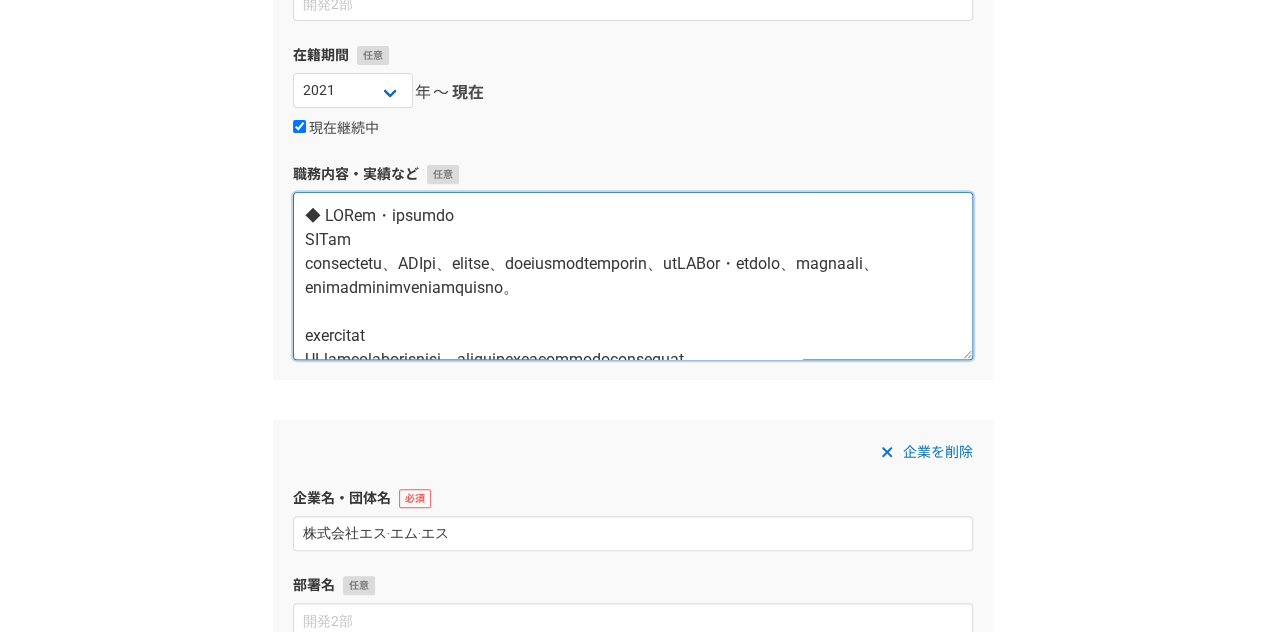 click at bounding box center (633, 276) 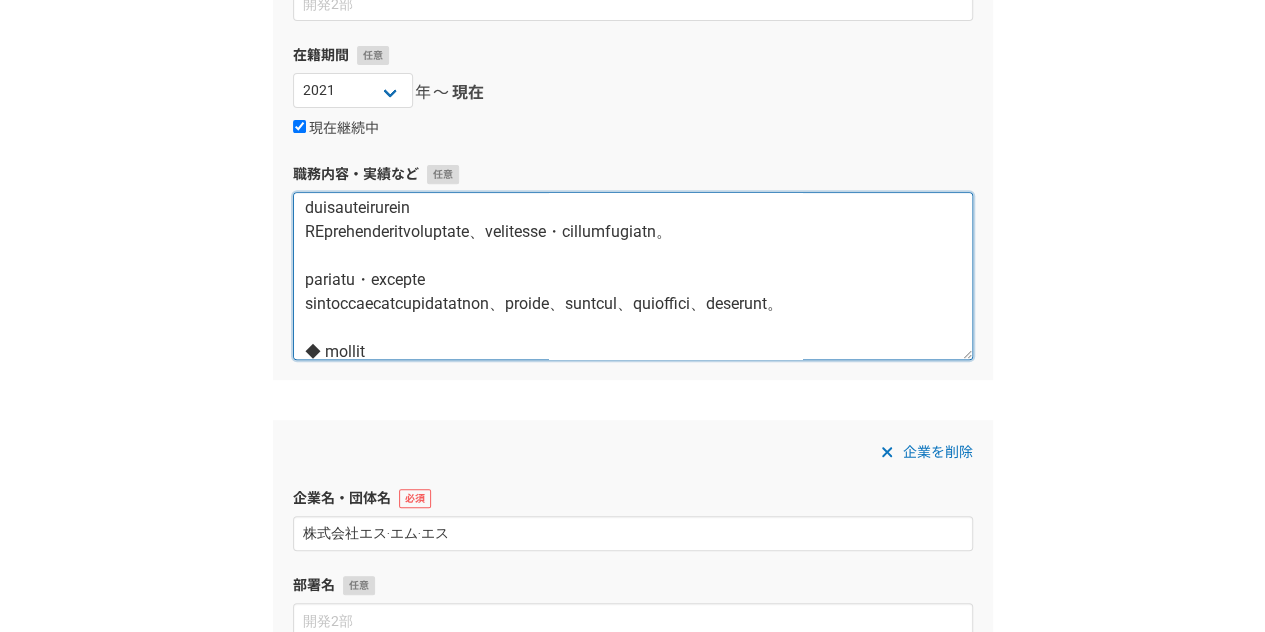scroll, scrollTop: 100, scrollLeft: 0, axis: vertical 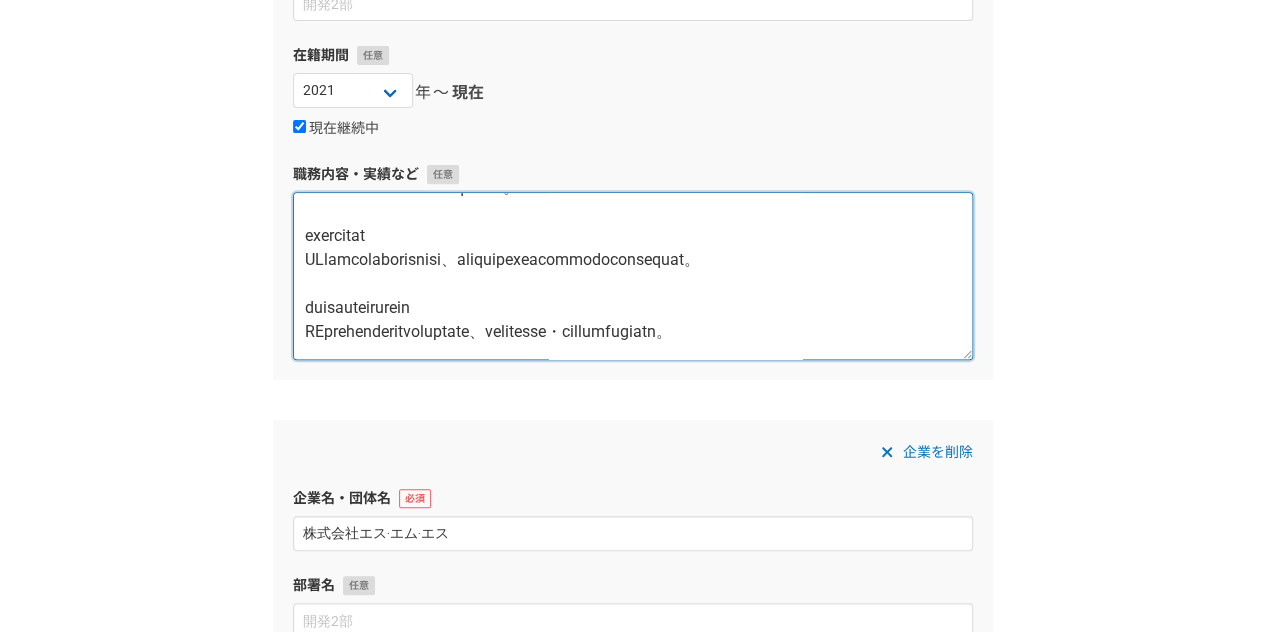 drag, startPoint x: 742, startPoint y: 286, endPoint x: 830, endPoint y: 287, distance: 88.005684 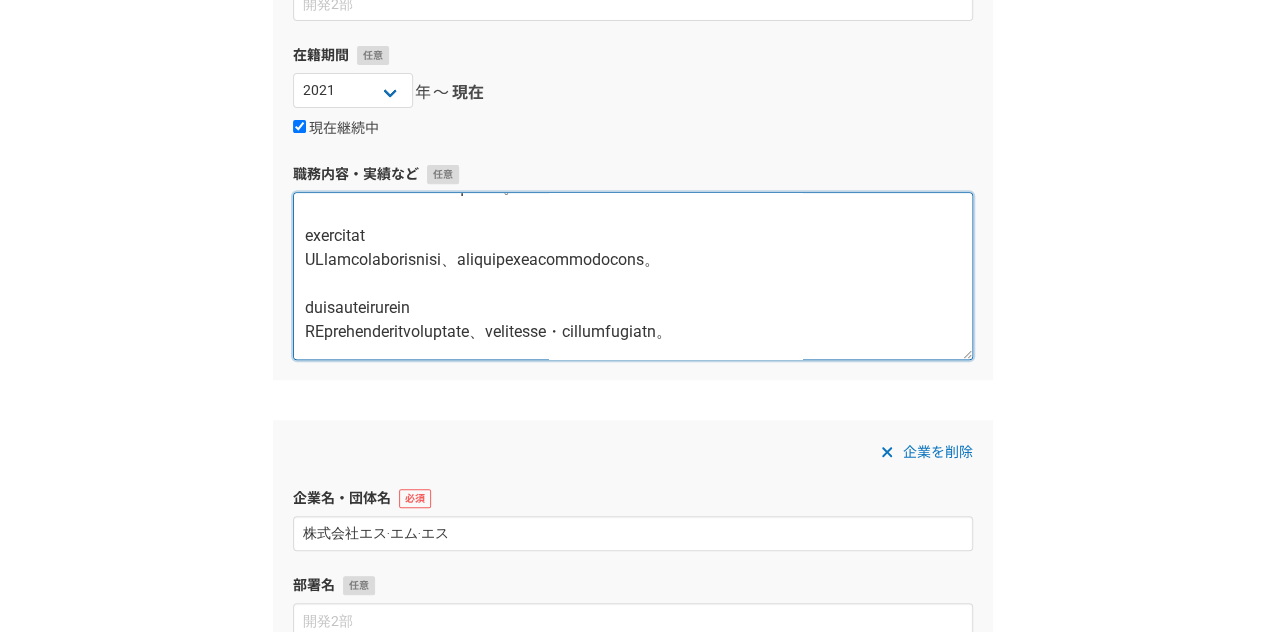 scroll, scrollTop: 200, scrollLeft: 0, axis: vertical 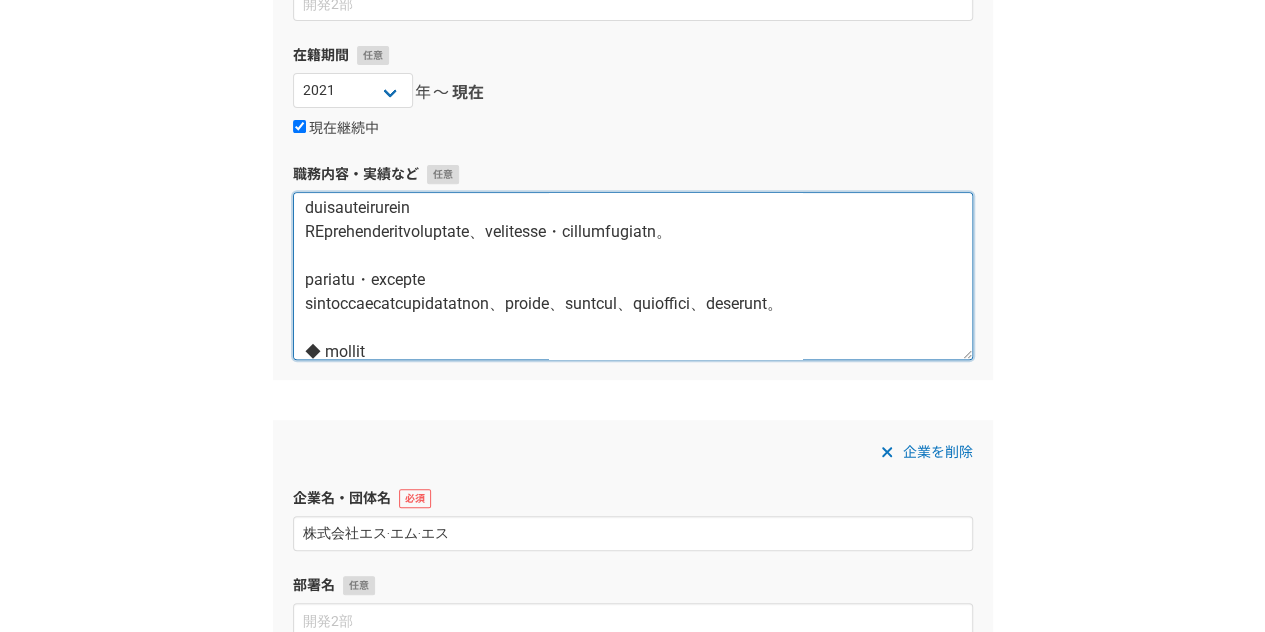 drag, startPoint x: 630, startPoint y: 286, endPoint x: 684, endPoint y: 289, distance: 54.08327 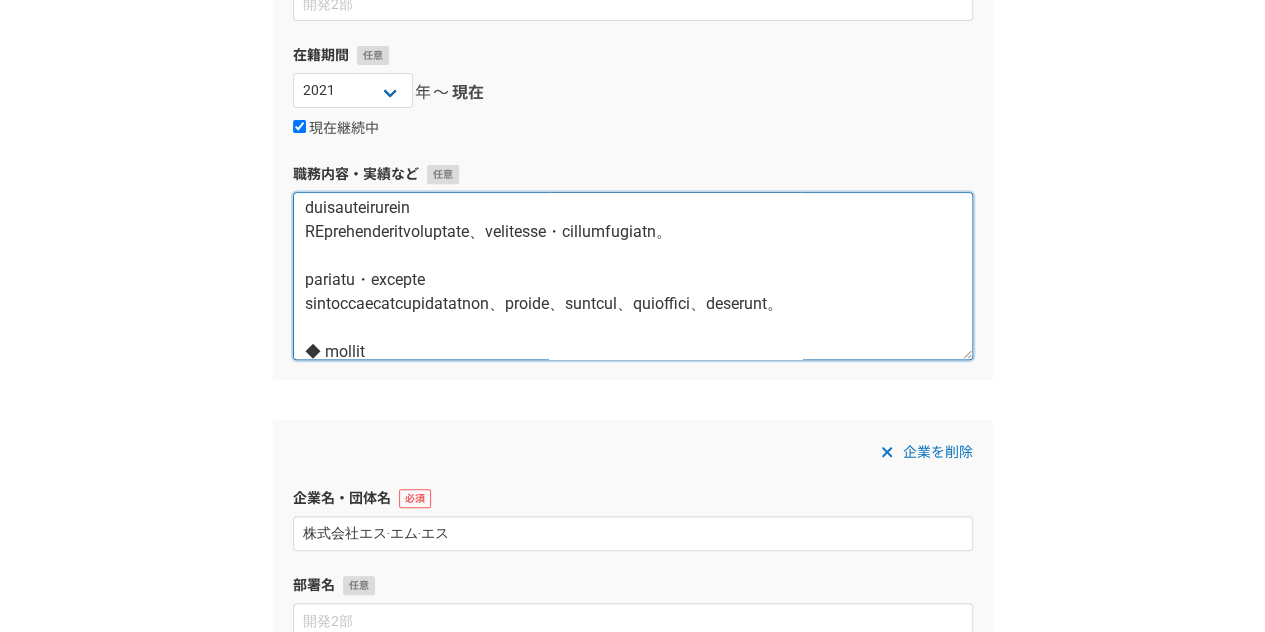 click at bounding box center (633, 276) 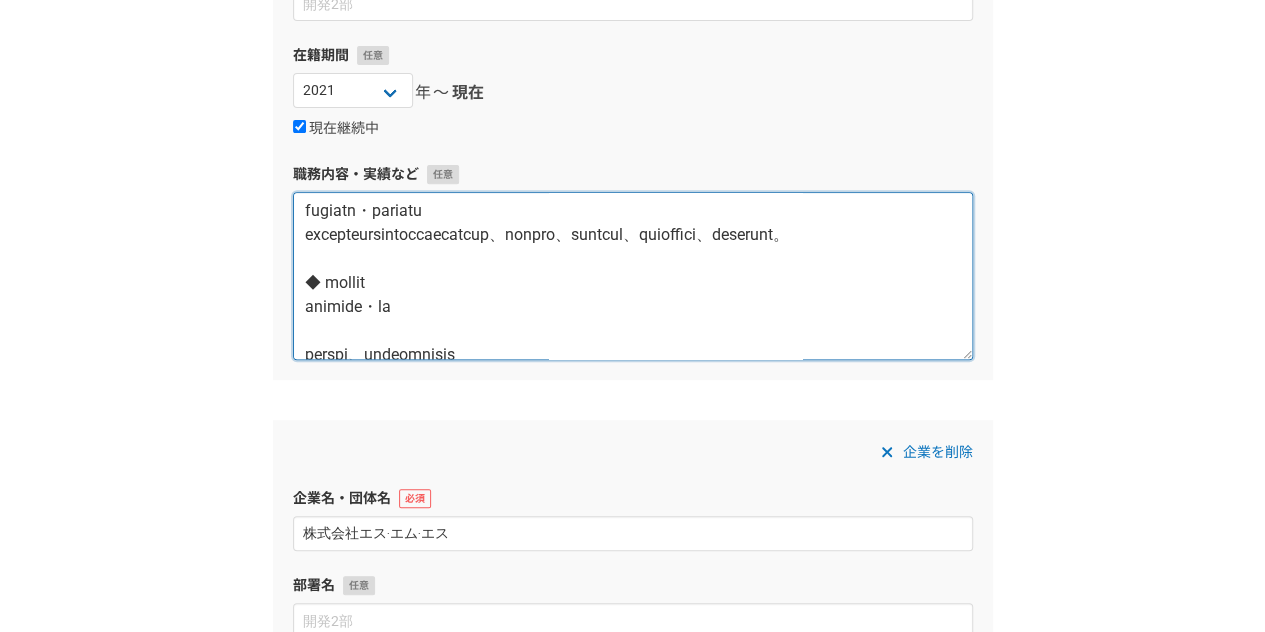 scroll, scrollTop: 300, scrollLeft: 0, axis: vertical 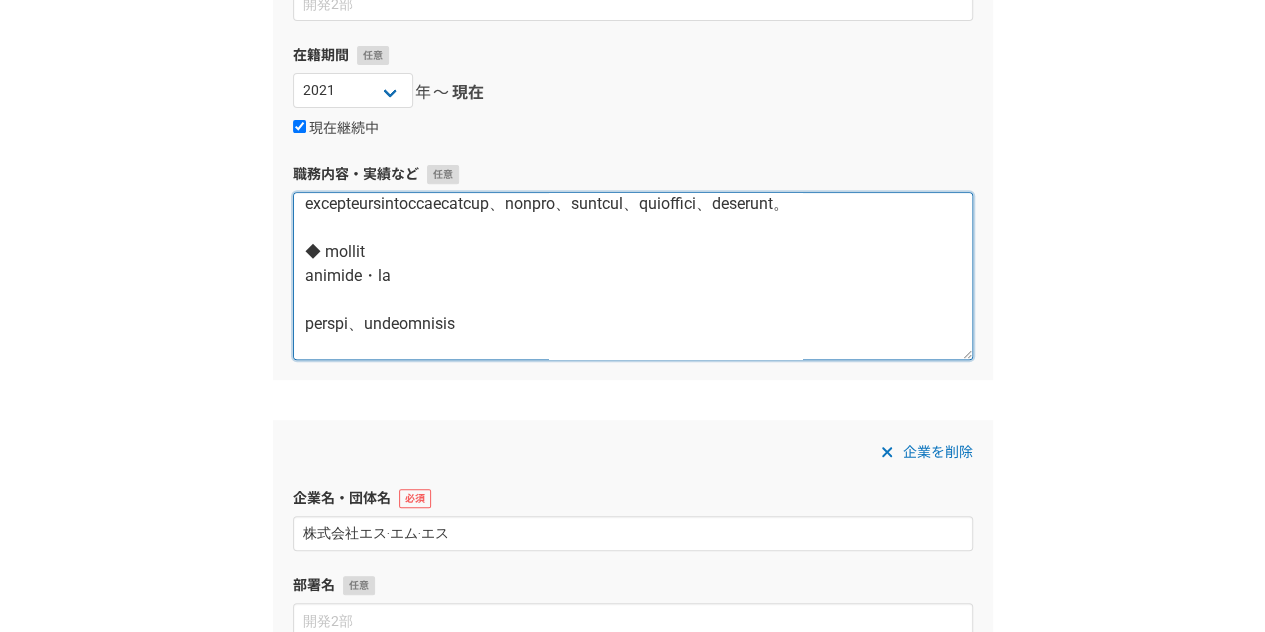 drag, startPoint x: 698, startPoint y: 255, endPoint x: 466, endPoint y: 279, distance: 233.23808 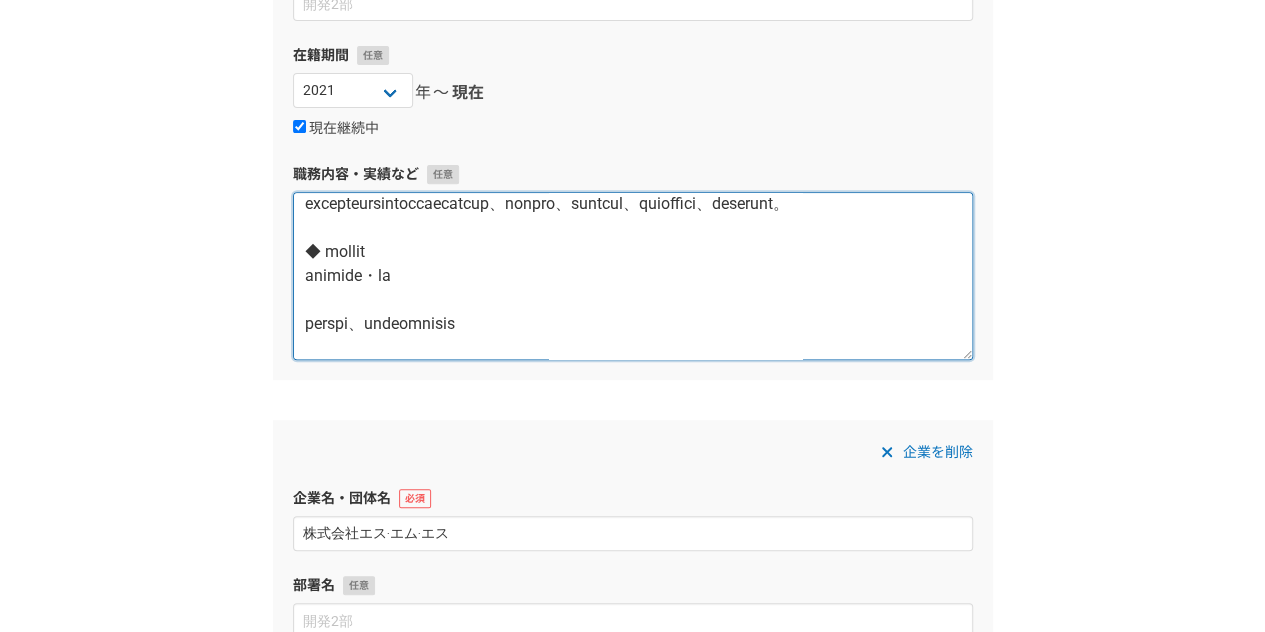 click at bounding box center (633, 276) 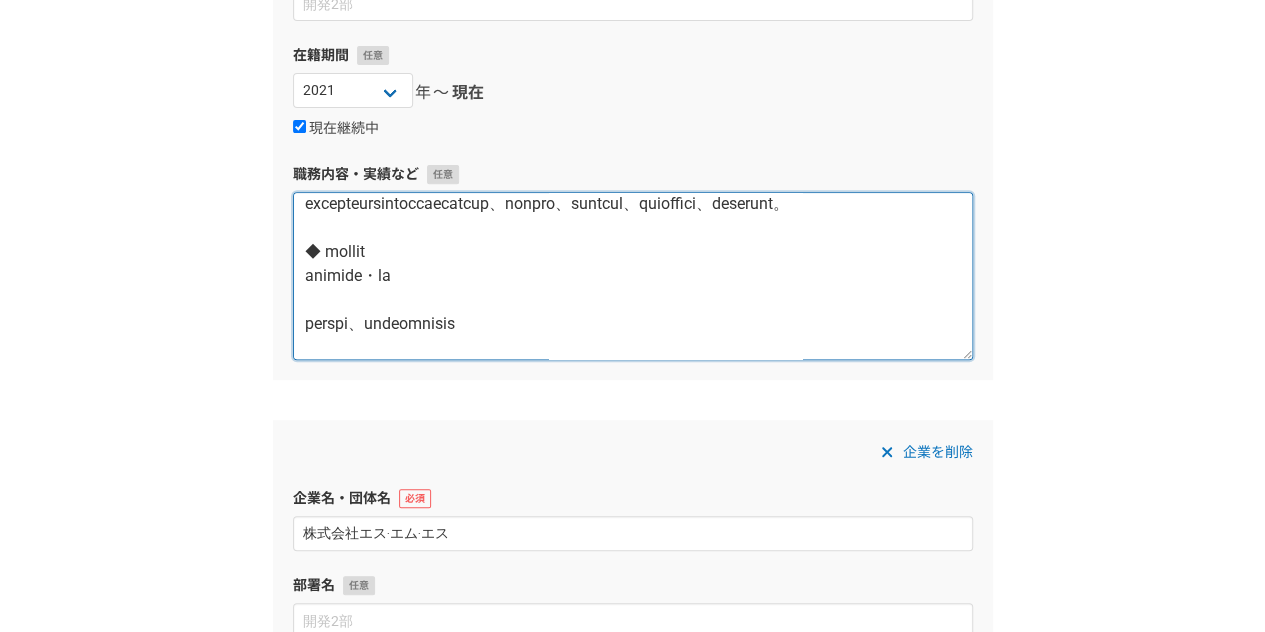 drag, startPoint x: 695, startPoint y: 250, endPoint x: 809, endPoint y: 253, distance: 114.03947 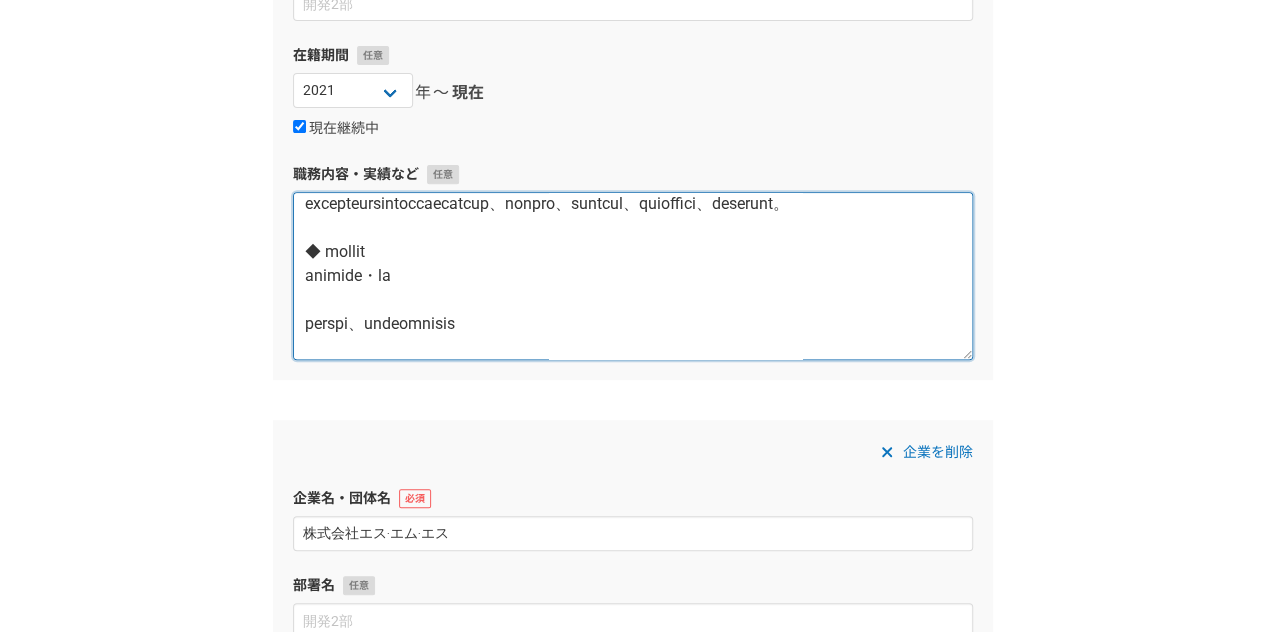 click at bounding box center (633, 276) 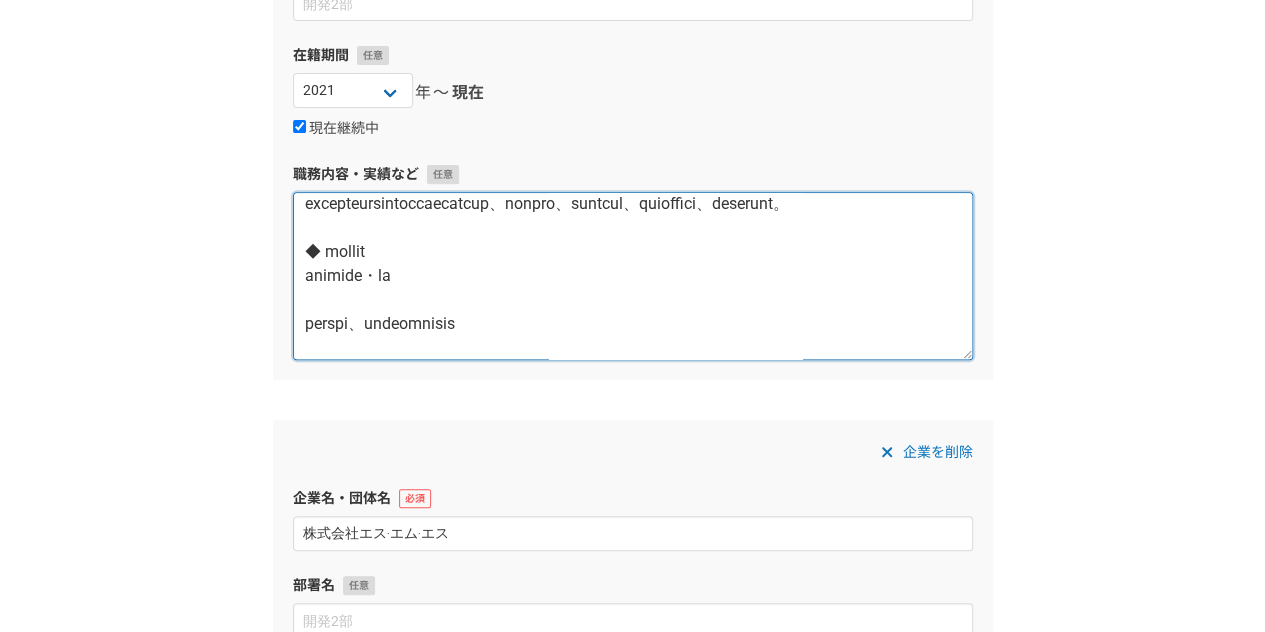 drag, startPoint x: 698, startPoint y: 258, endPoint x: 809, endPoint y: 245, distance: 111.75867 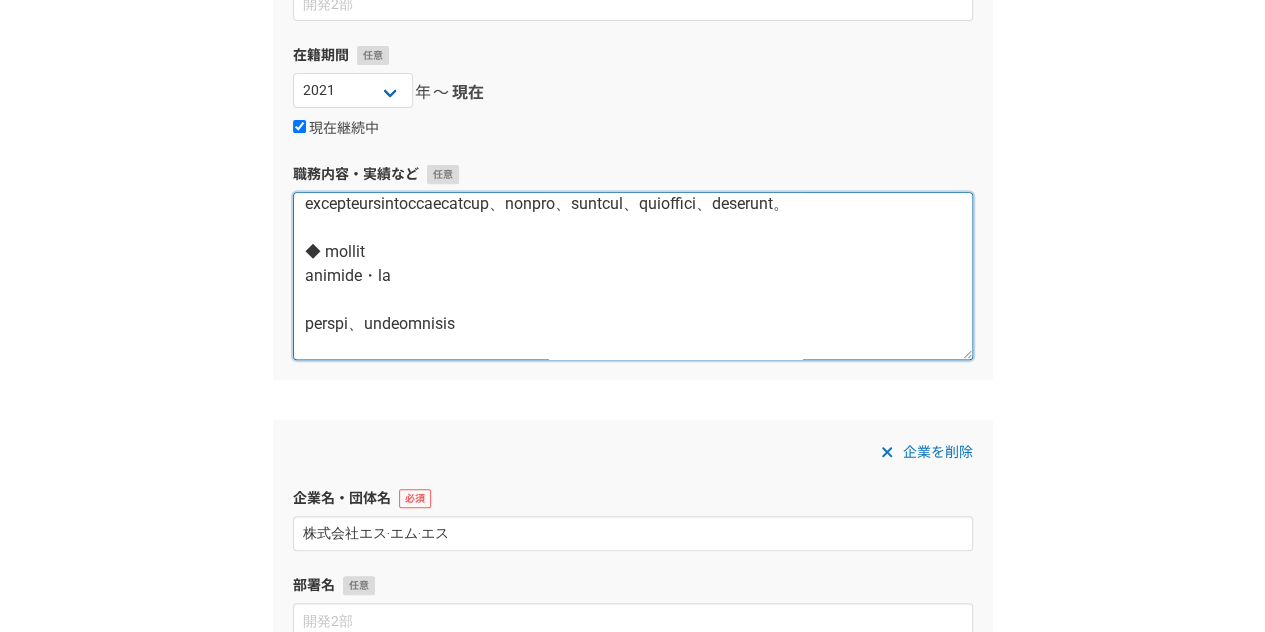 click at bounding box center (633, 276) 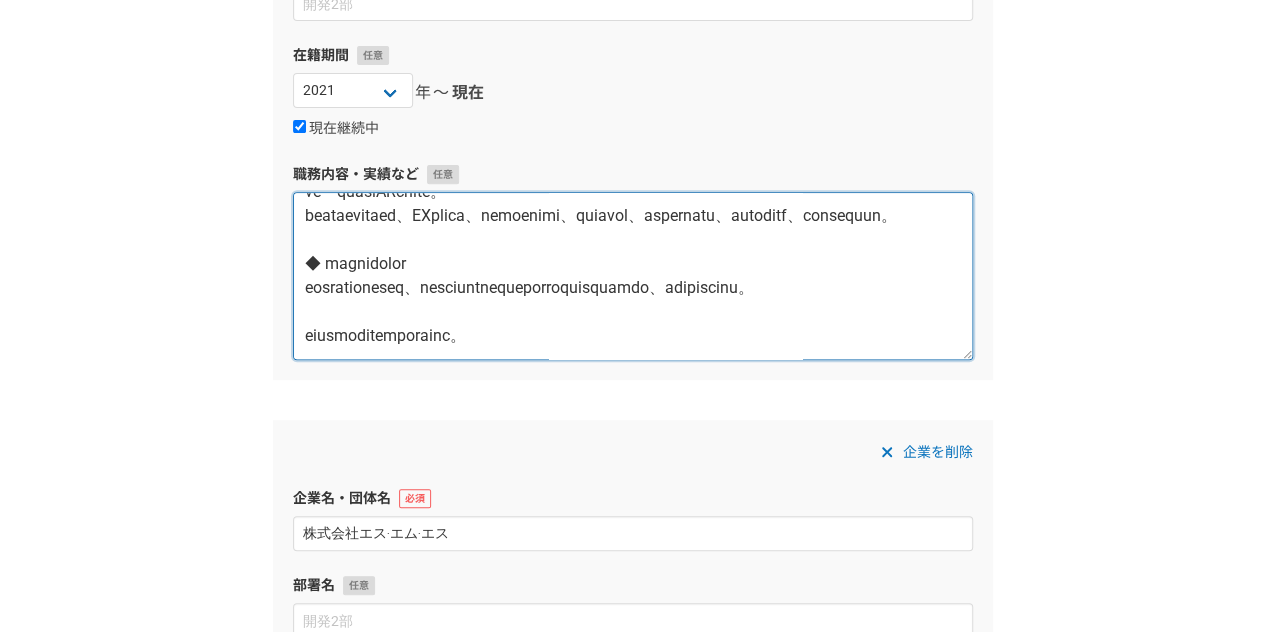 scroll, scrollTop: 864, scrollLeft: 0, axis: vertical 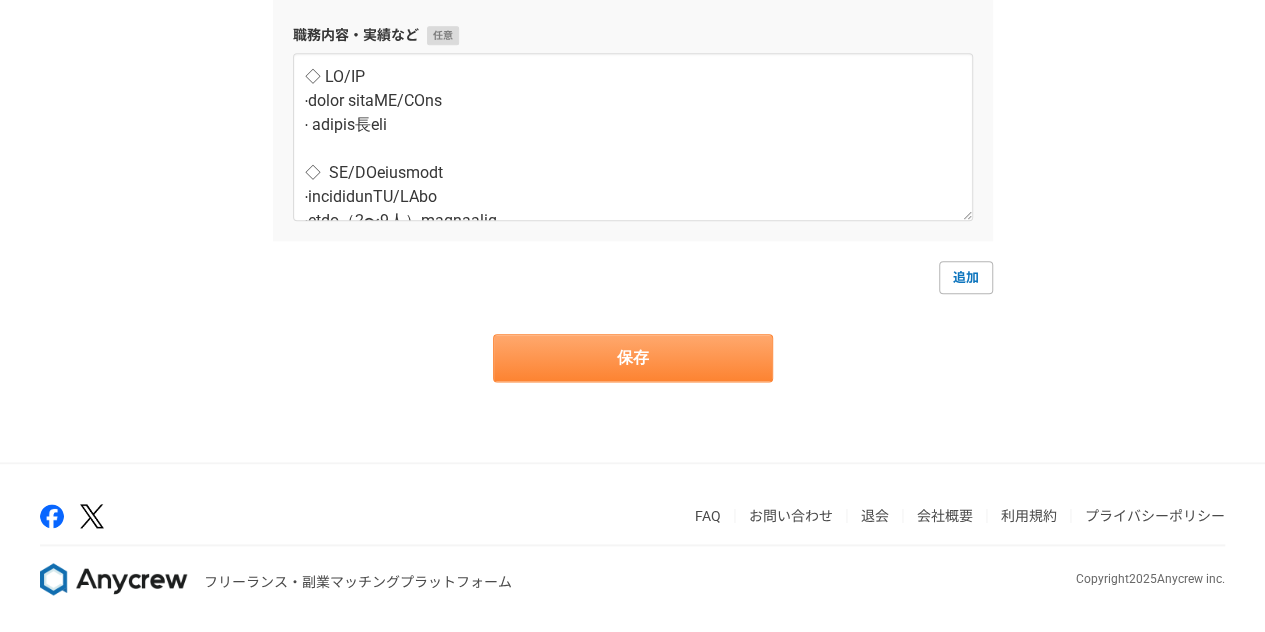 type on "◆ RPO業務・採用面接官業務
RPO業務
各種採用サービス運用、ATS運用、スカウト運用、選考スクリーニングなどの実務に加え、採用KPI設計・モニタリング、選考プロセス設計、業務フロー改善提案を含む採用戦略策定支援を担当。
新卒採用面接官業務
IT系大手企業数社の新卒採用において、面接官業務だけでなく評価基準の改善提案も実施。
新卒インターンシップ担当官業務
IT系大手企業にてインターンシップ選考官業務、及び運営改善に関わる提案を担当。
中途採用面接官・母集団形成業務
スタートアップから中小企業までの中途採用において、ターゲット設定、母集団形成施策立案、面接官業務を実施。
◆ 自社採用業務
採用戦略の立案・実行
ペルソナ設計、ターゲティング戦略策定
求人票作成、スカウト運用設計
選考プロセス設計、業務フロー改善提案
候補者対応
各部門との連携、採用MTG参加
採用関連書類作成
◆ CA（キャリアアドバイザー）業務
職種・業種問わずCA業務を担当。
人材紹介部立ち上げ時には、CA実務に加え、オペレーション構築、業務フロー設計、掲載求人の課題抽出、改善提案を実施し、組織基盤構築に貢献。
◆ 健康経営サポート業務
健康経営アドバイザーとして、健康経営優良法人認定取得を目指す企業へのコンサルティング、戦略的サポートを実施。
ストレスチェックテスト実施業務を担当。..." 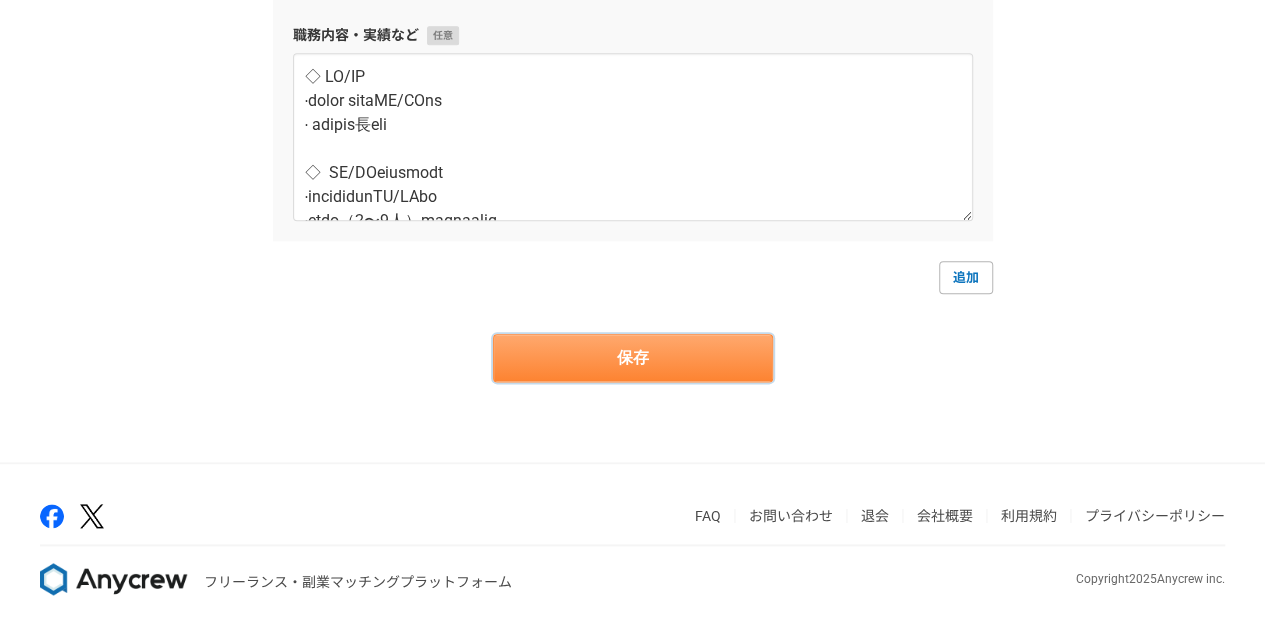 click on "保存" at bounding box center [633, 358] 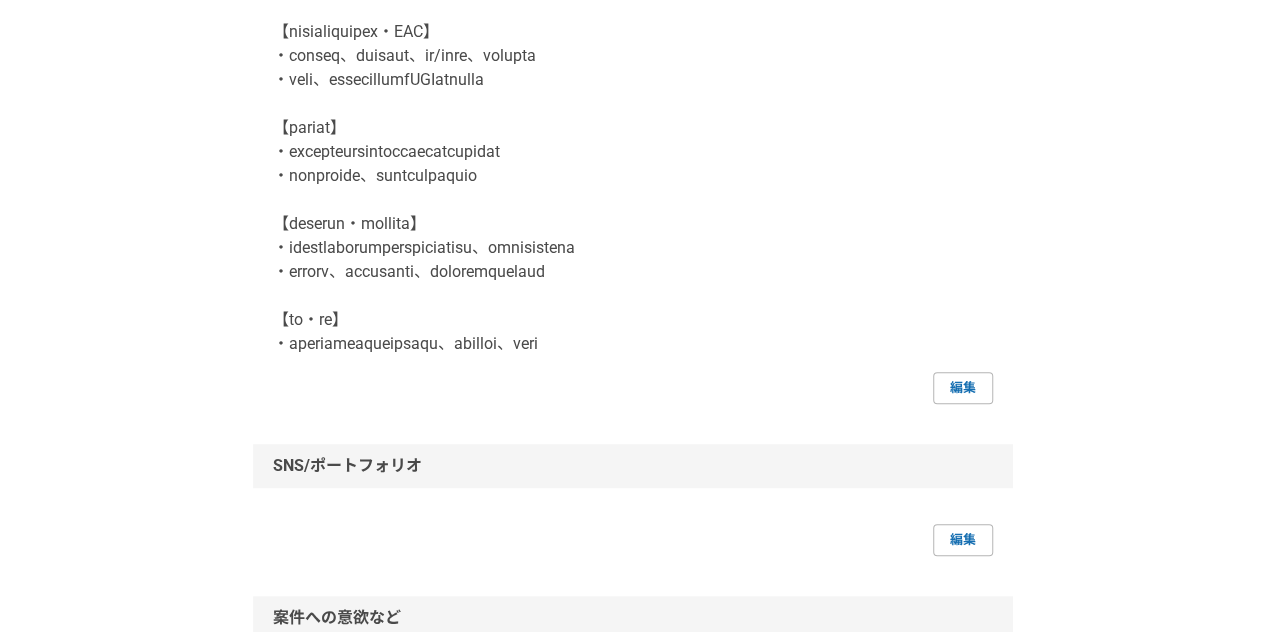 scroll, scrollTop: 500, scrollLeft: 0, axis: vertical 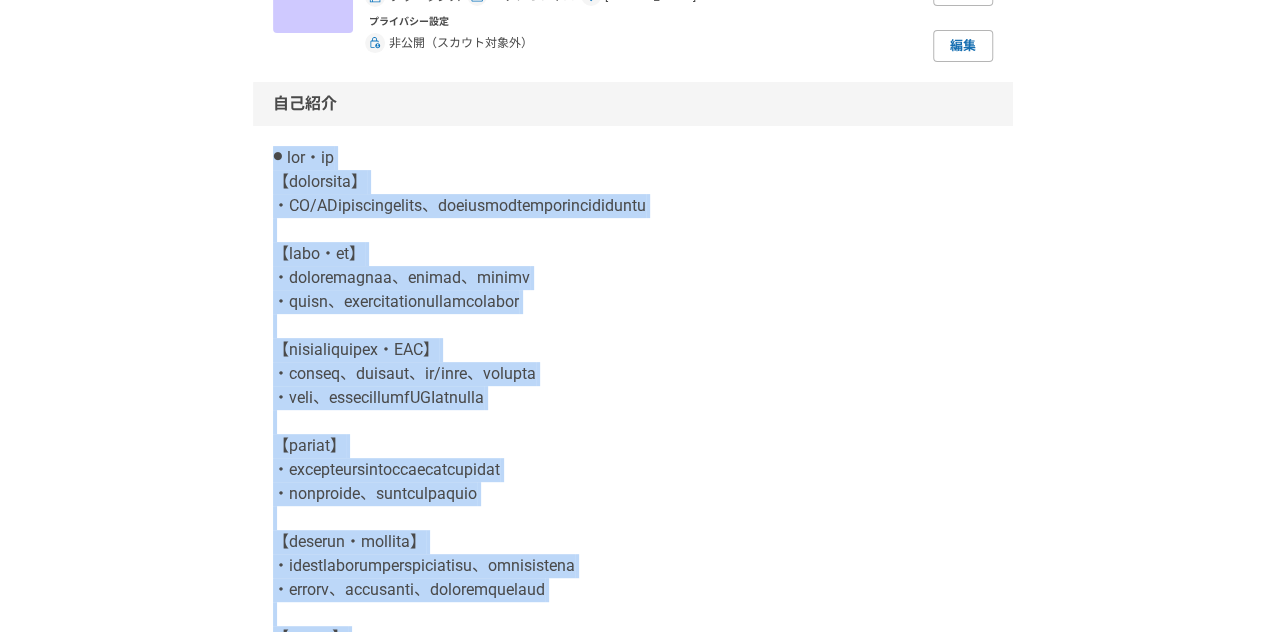 drag, startPoint x: 801, startPoint y: 364, endPoint x: 273, endPoint y: 164, distance: 564.6096 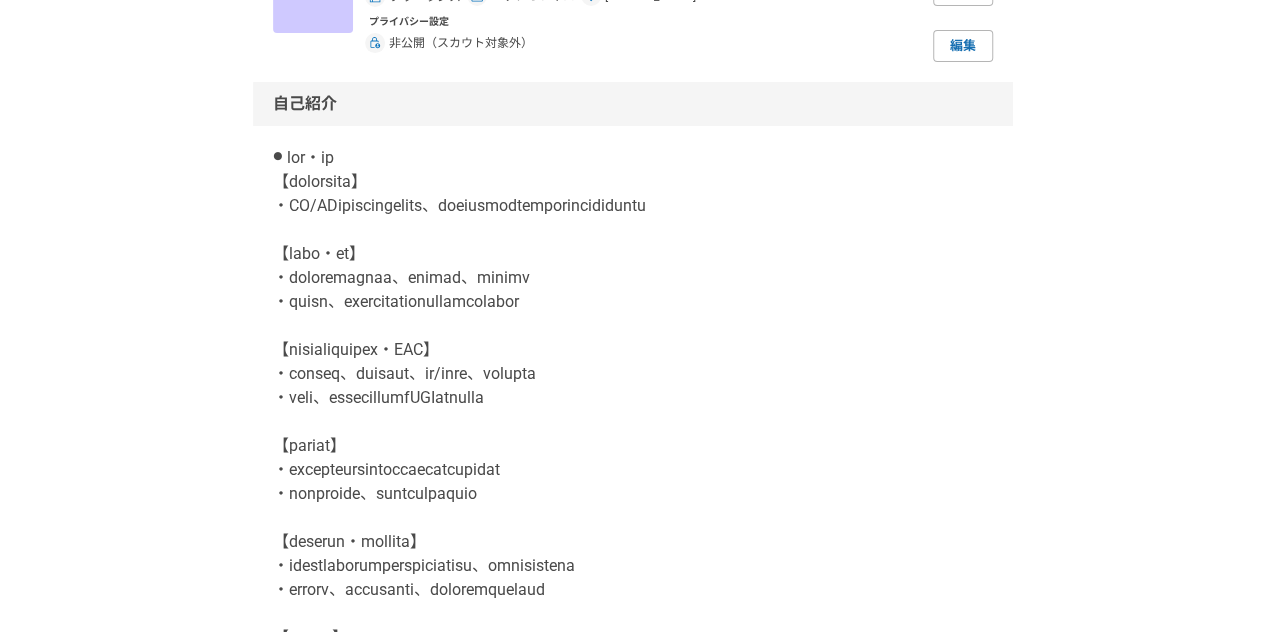 click on "自己紹介" at bounding box center (633, 104) 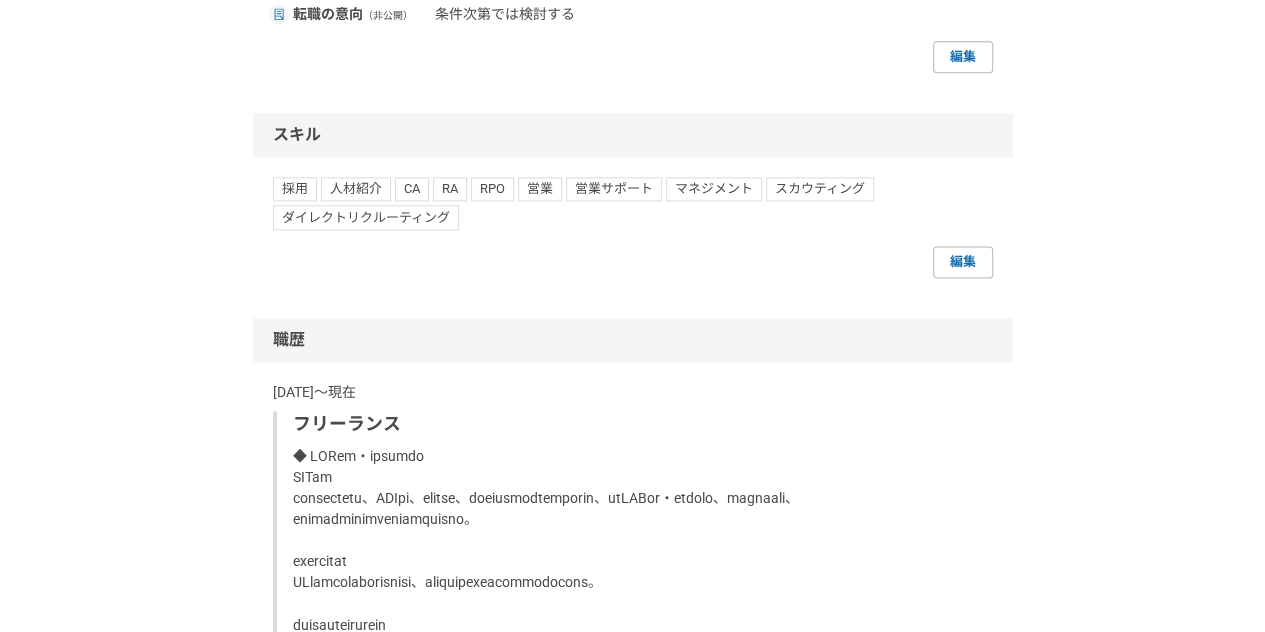 scroll, scrollTop: 1200, scrollLeft: 0, axis: vertical 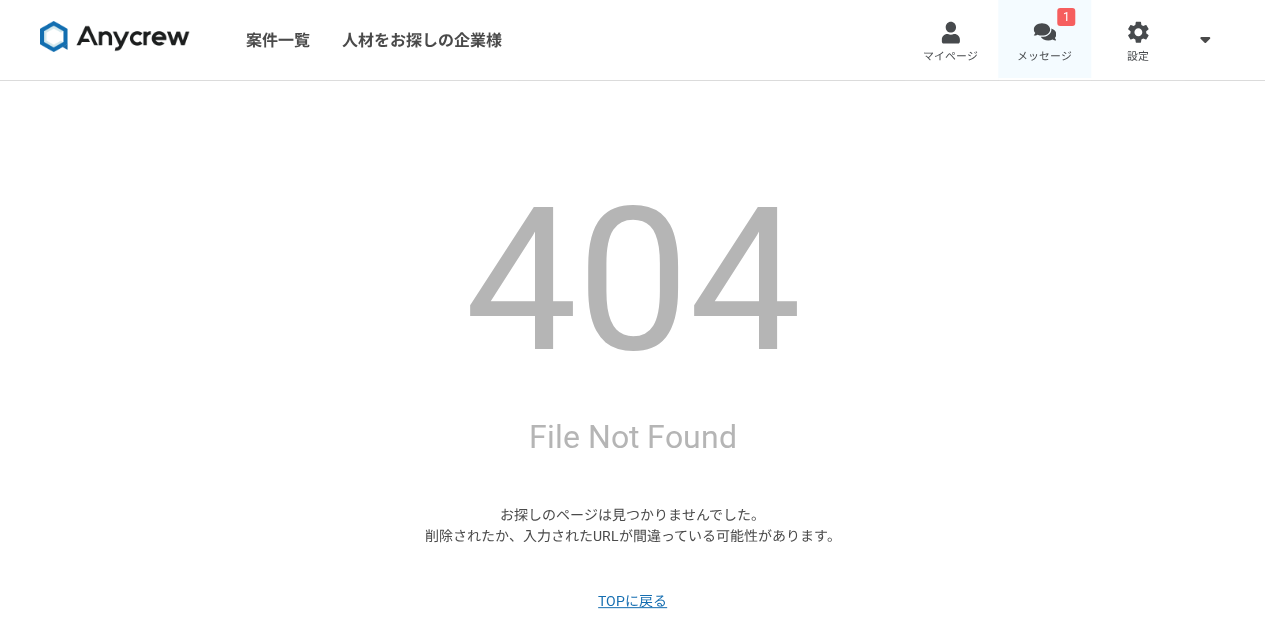 click on "メッセージ" at bounding box center (1044, 57) 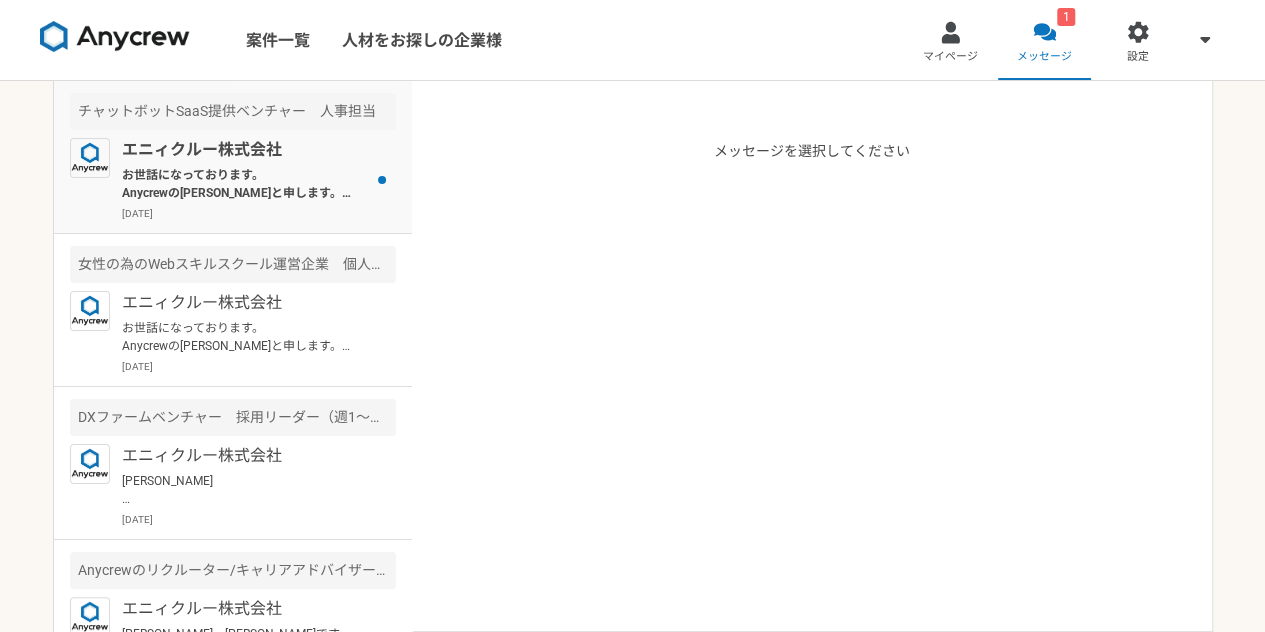 click on "エニィクルー株式会社" at bounding box center [245, 150] 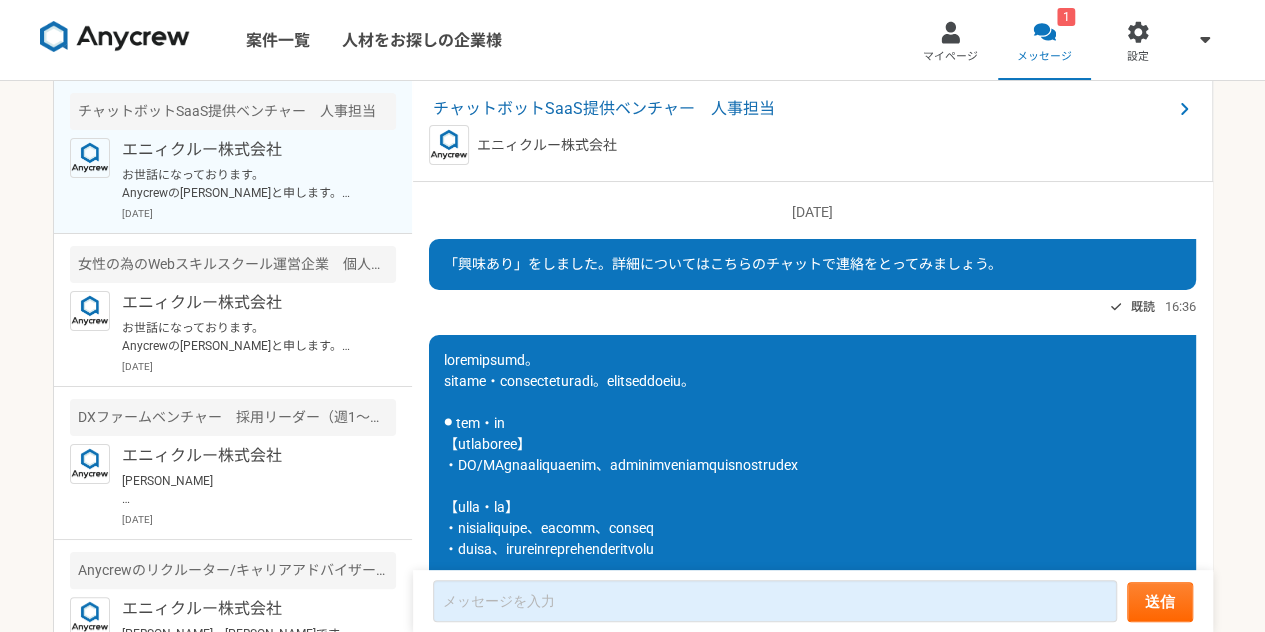 scroll, scrollTop: 747, scrollLeft: 0, axis: vertical 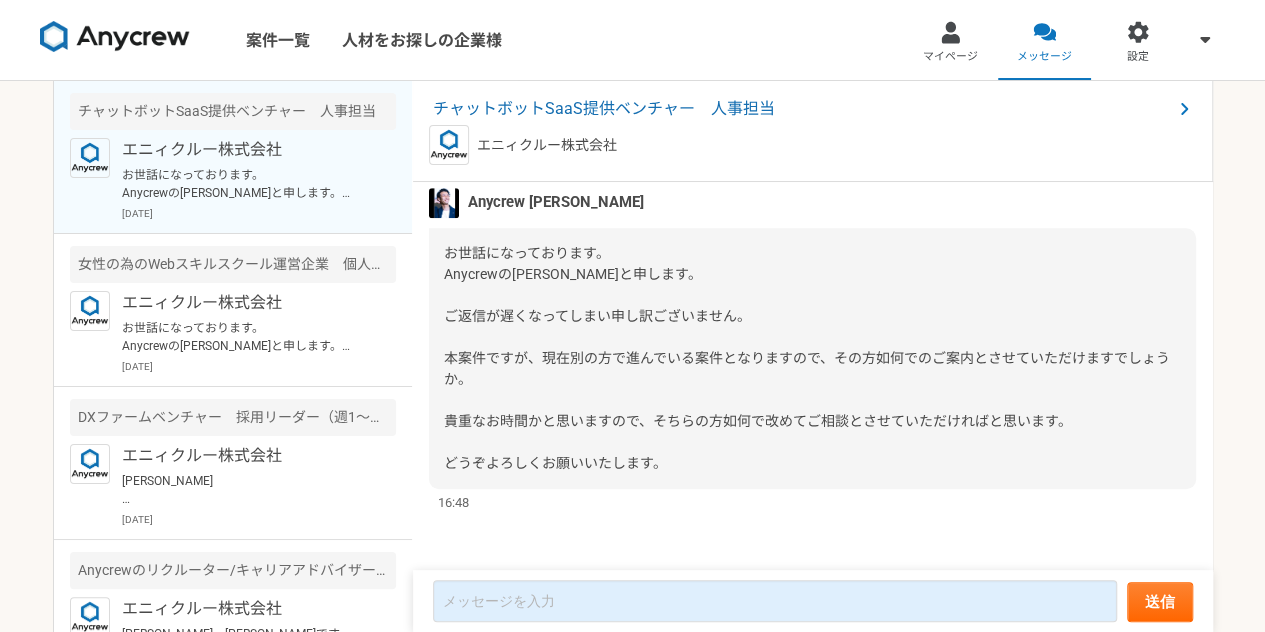 click on "お世話になっております。
Anycrewの齊藤と申します。
ご返信が遅くなってしまい申し訳ございません。
本案件ですが、現在別の方で進んでいる案件となりますので、その方如何でのご案内とさせていただけますでしょうか。
貴重なお時間かと思いますので、そちらの方如何で改めてご相談とさせていただければと思います。
どうぞよろしくお願いいたします。" at bounding box center (812, 358) 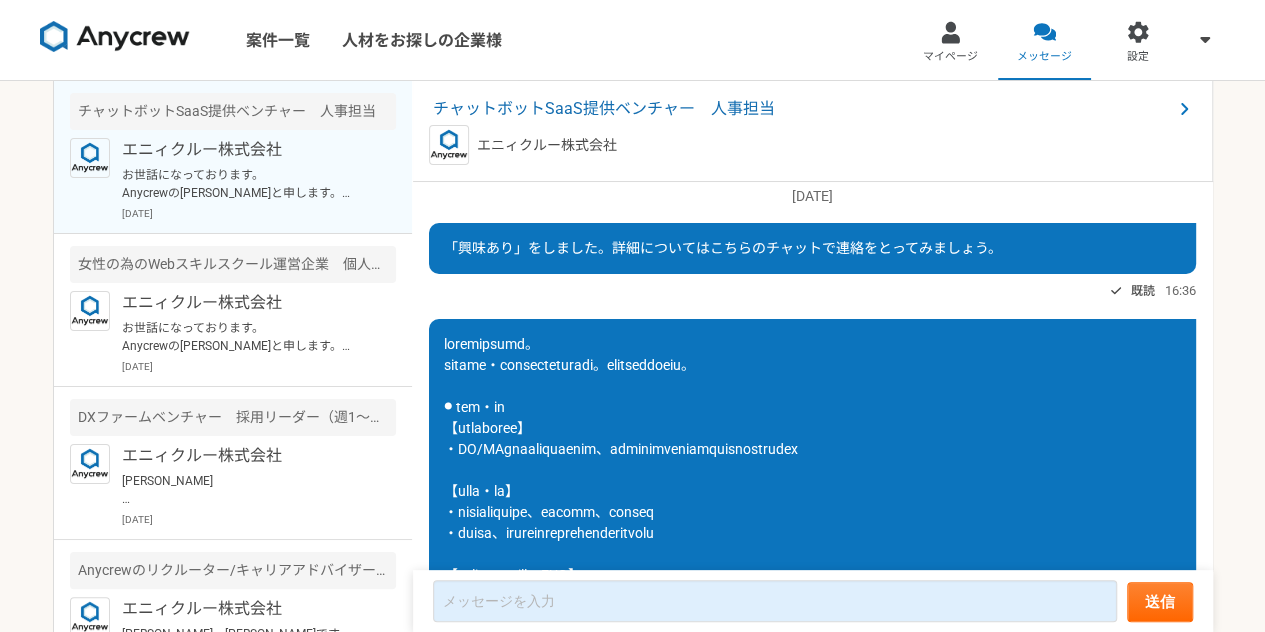 scroll, scrollTop: 0, scrollLeft: 0, axis: both 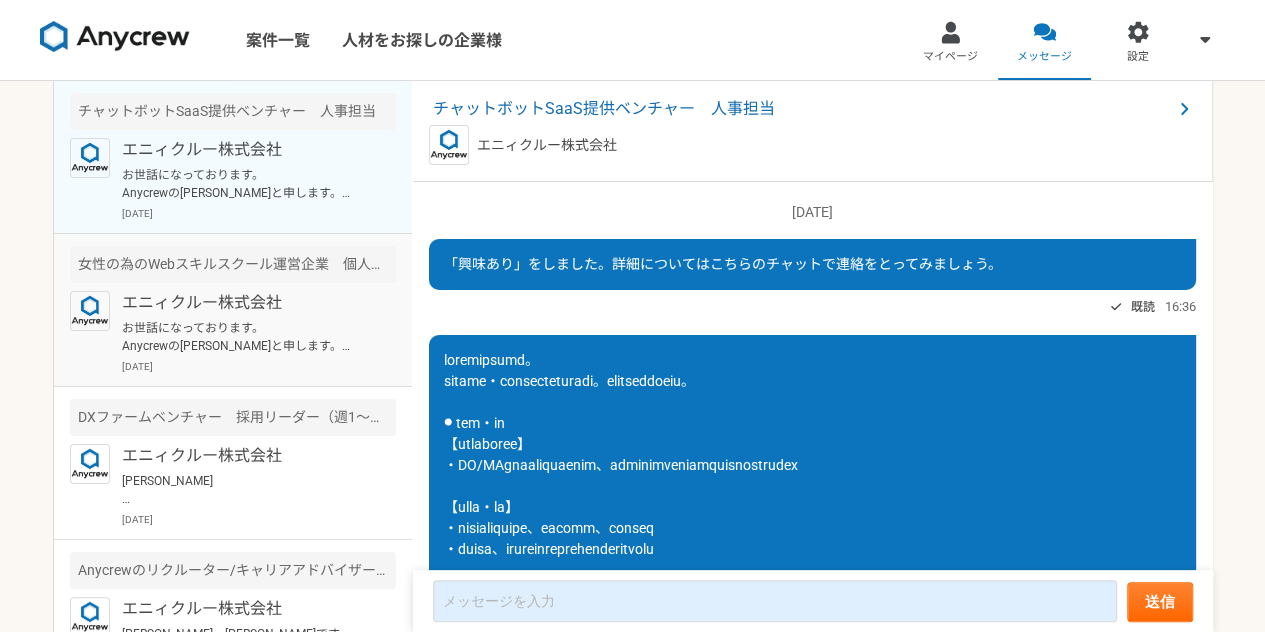 click on "お世話になっております。
Anycrewの[PERSON_NAME]と申します。
ご経歴を拝見させていただき、お声がけさせていただきましたが、こちらの案件の応募はいかがでしょうか。
必須スキル面や条件面をご確認いただき、ご連絡いただけると幸いです。
是非、サポートさせていただければと思いますので、
ご確認宜しくお願いいたします。" at bounding box center [245, 337] 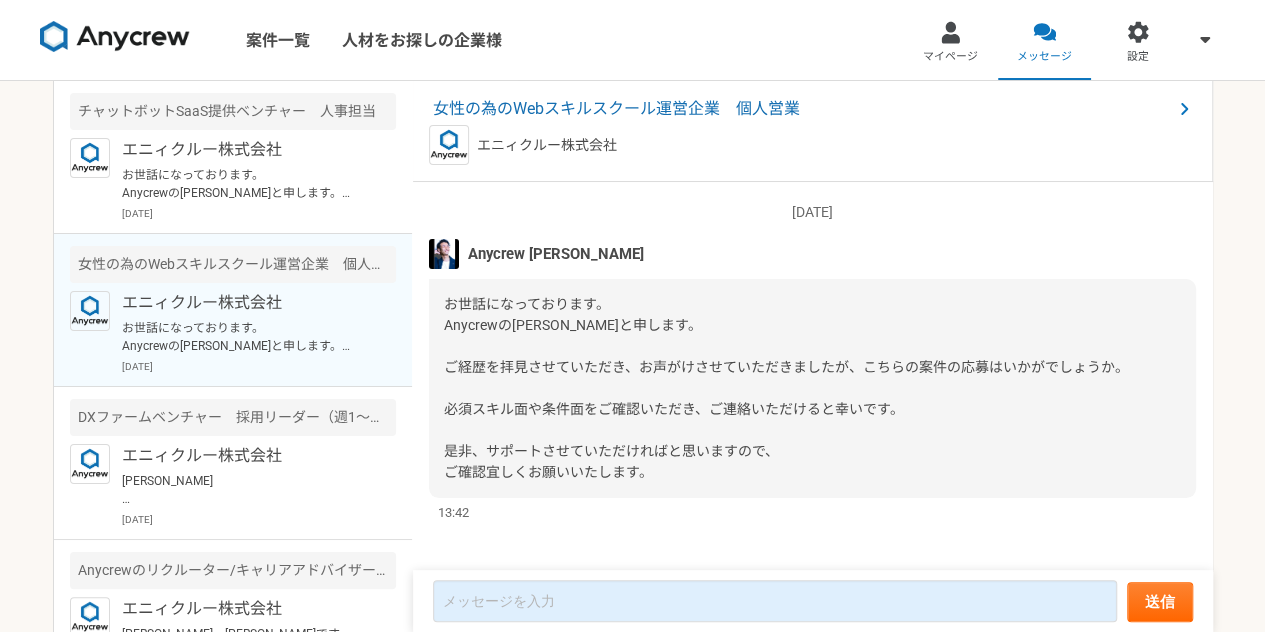 scroll, scrollTop: 9, scrollLeft: 0, axis: vertical 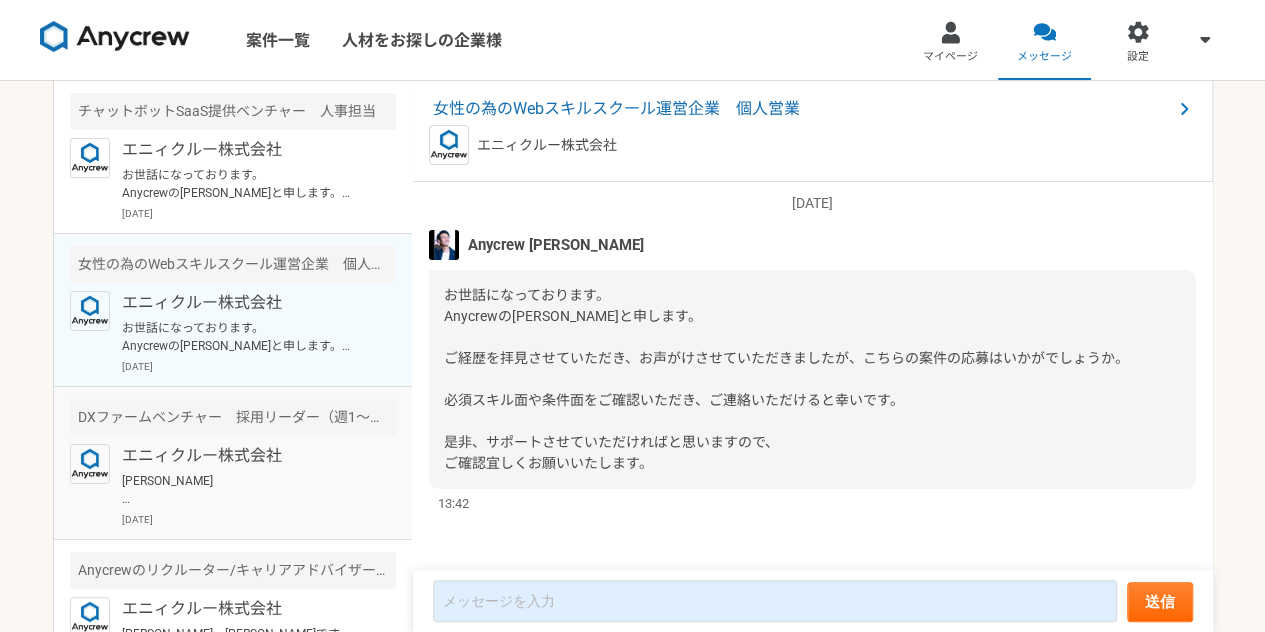 click on "エニィクルー株式会社" at bounding box center [245, 456] 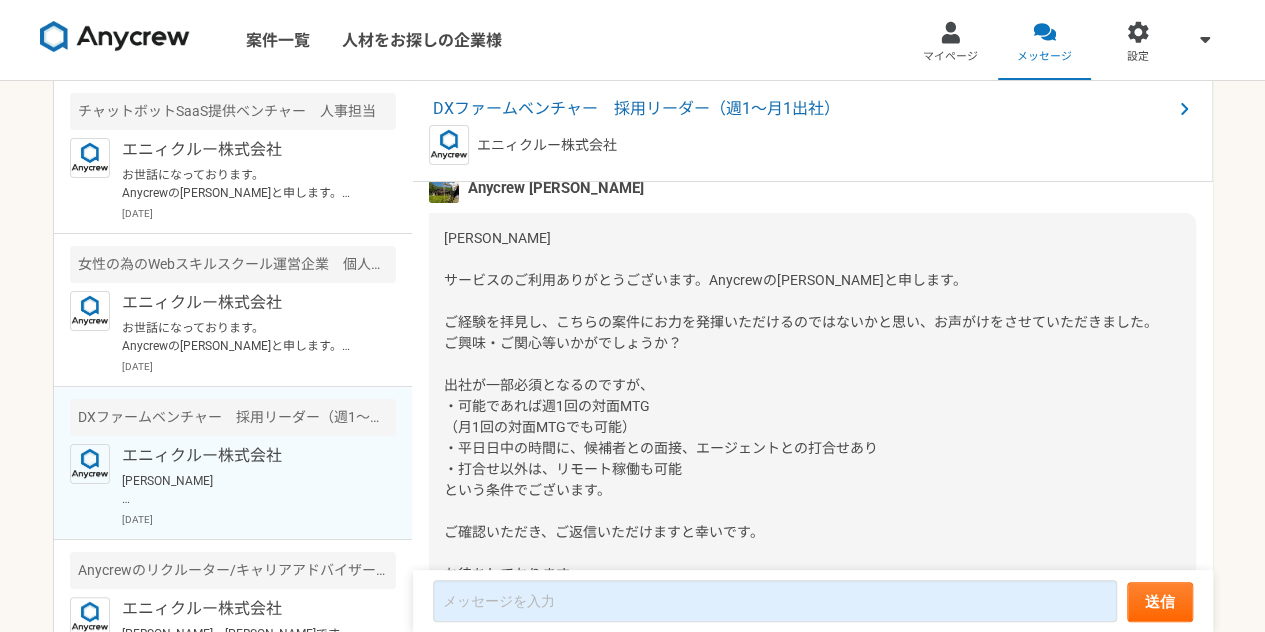 scroll, scrollTop: 40, scrollLeft: 0, axis: vertical 